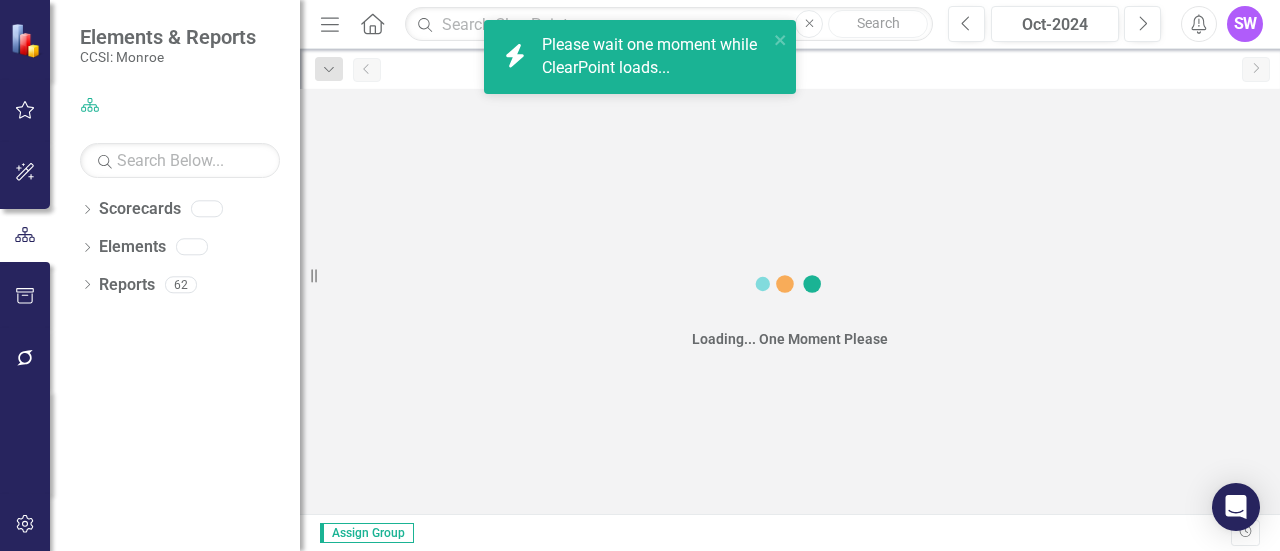 scroll, scrollTop: 0, scrollLeft: 0, axis: both 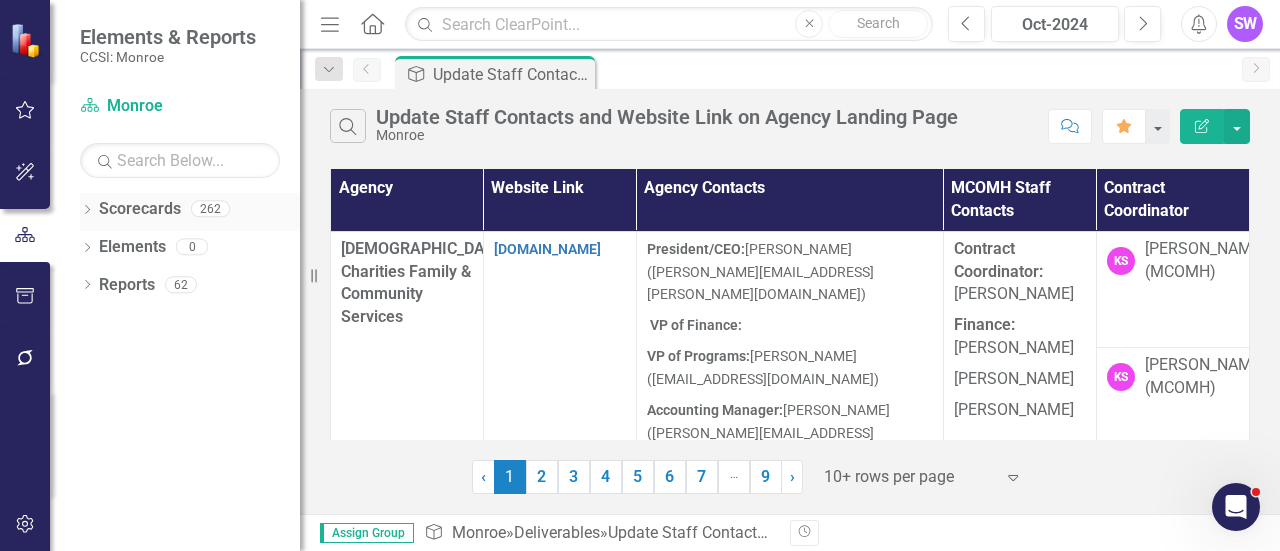 click on "Dropdown" 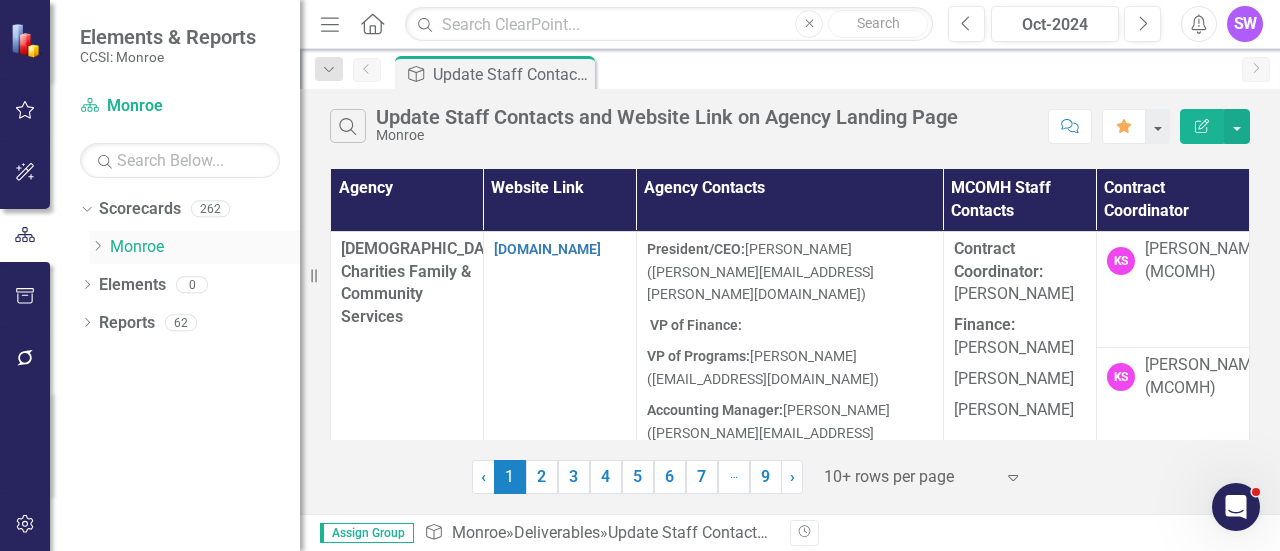 click on "Dropdown" 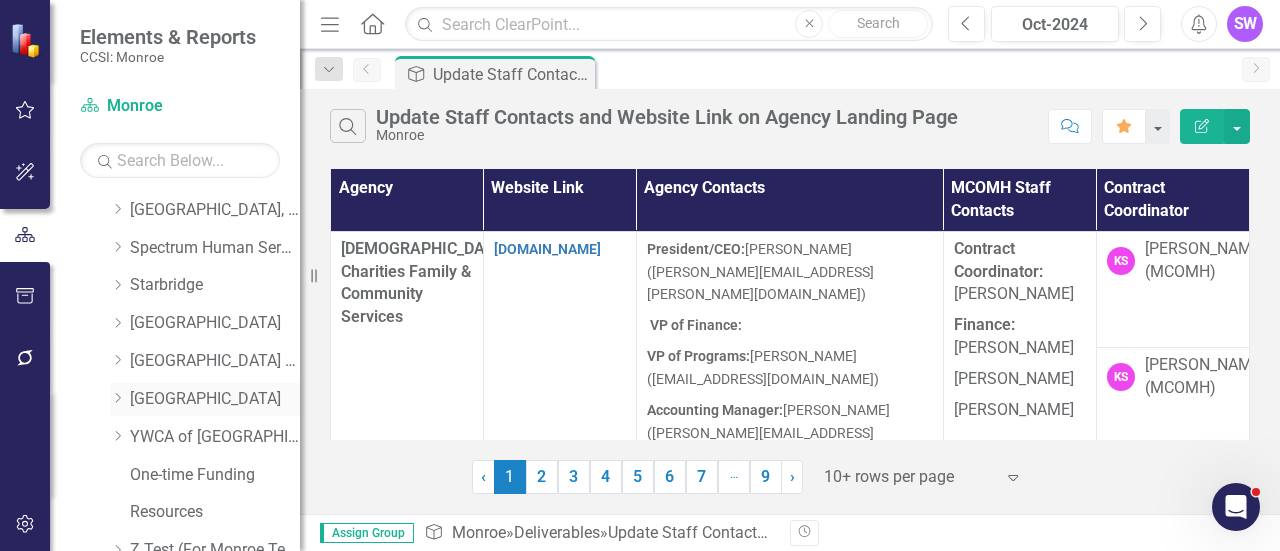 scroll, scrollTop: 1300, scrollLeft: 0, axis: vertical 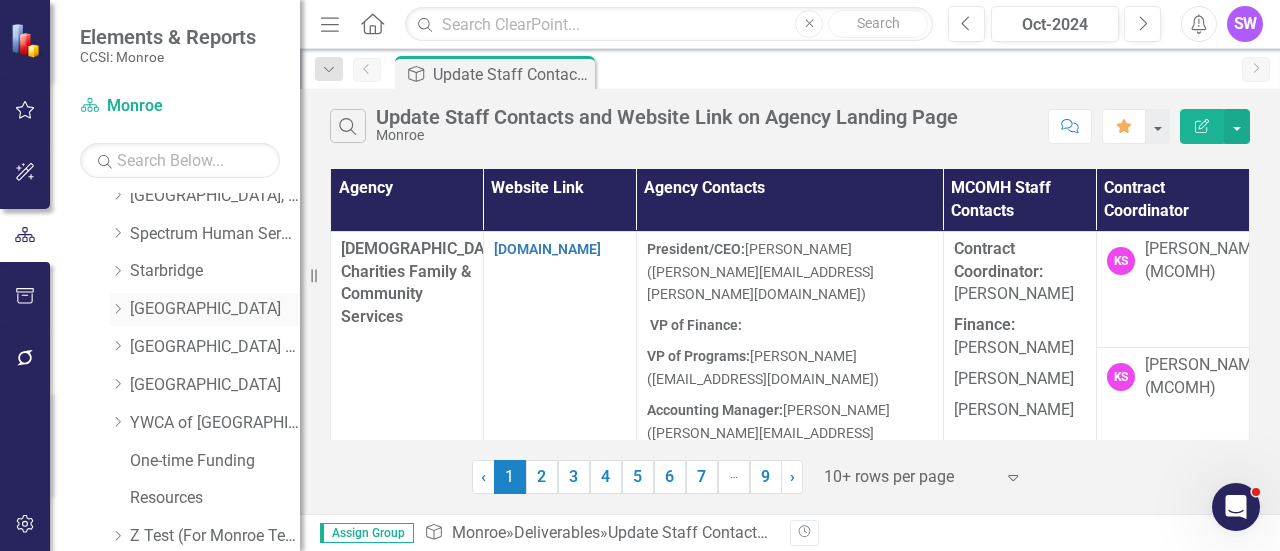 click on "Dropdown" 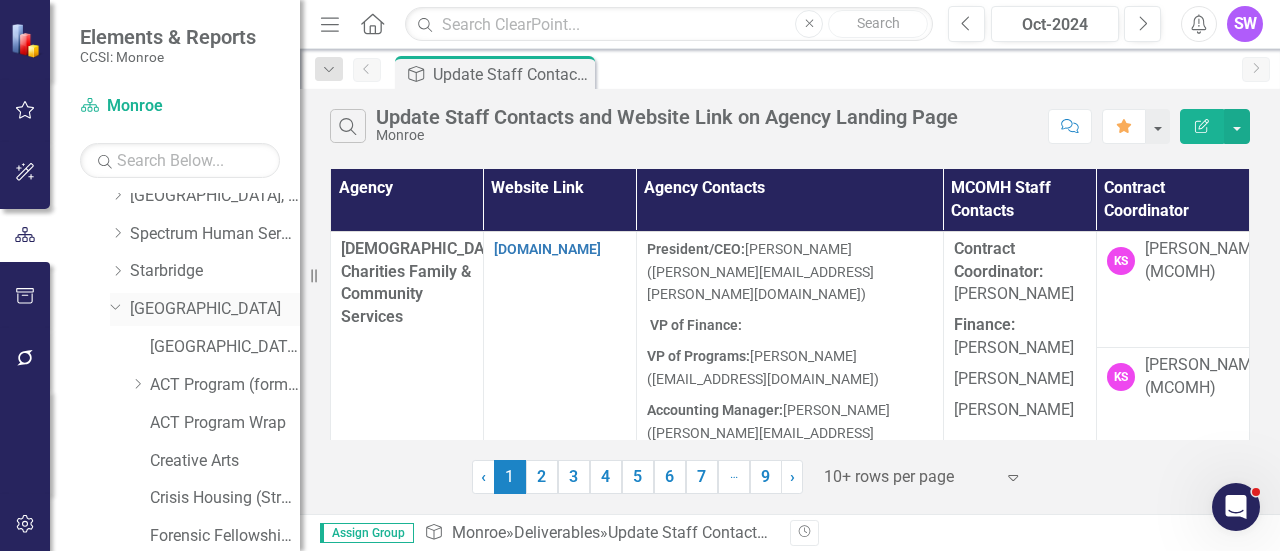 click on "[GEOGRAPHIC_DATA]" at bounding box center (215, 309) 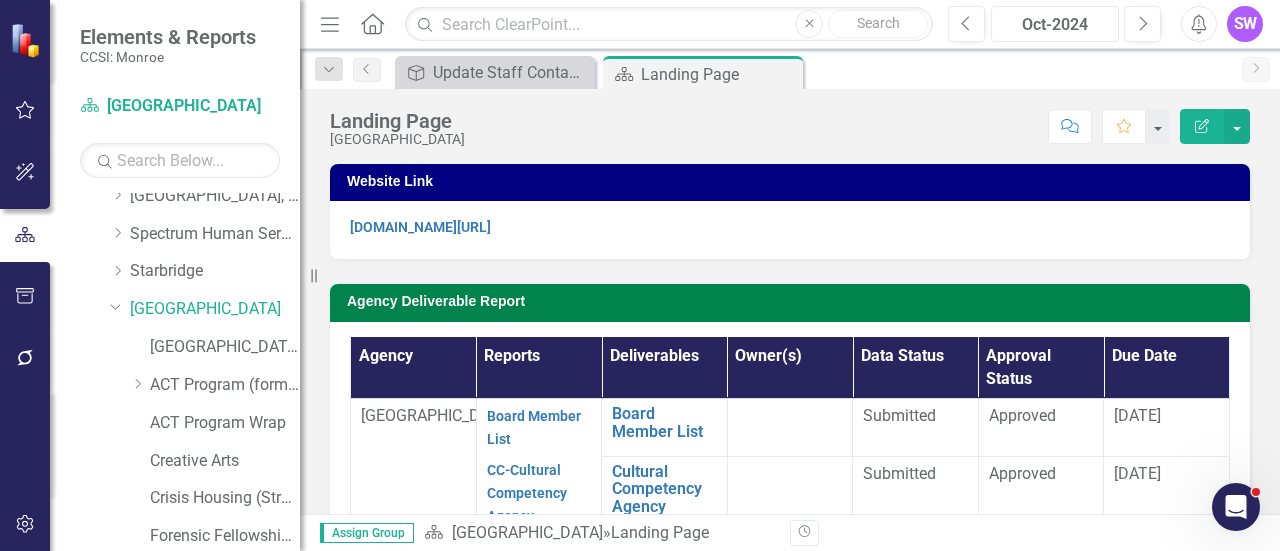 click on "Oct-2024" at bounding box center (1055, 25) 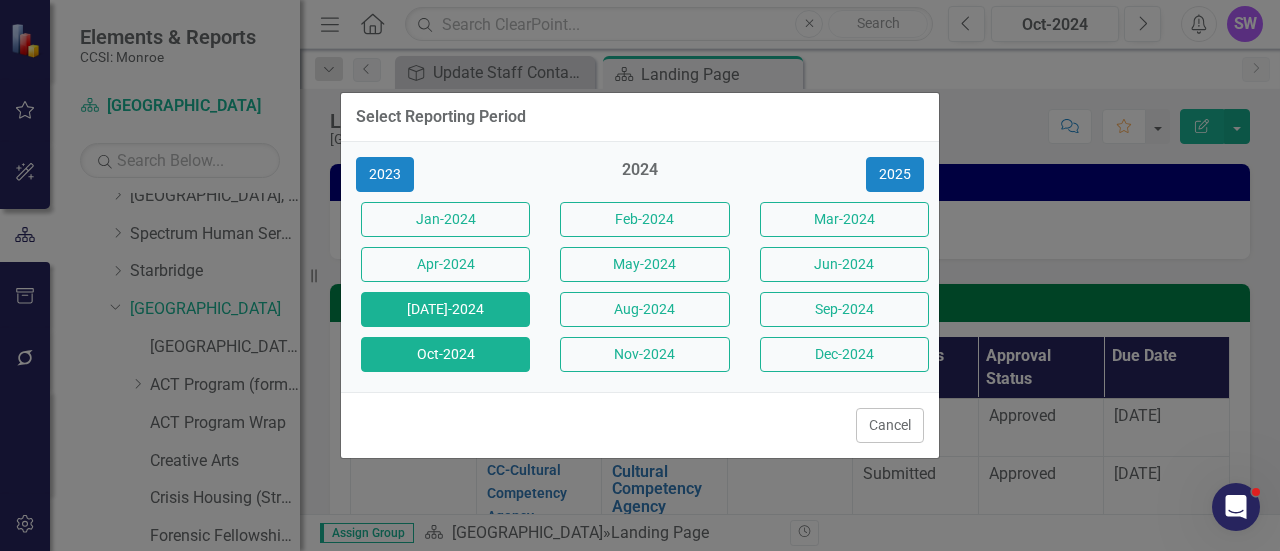 click on "[DATE]-2024" at bounding box center (445, 309) 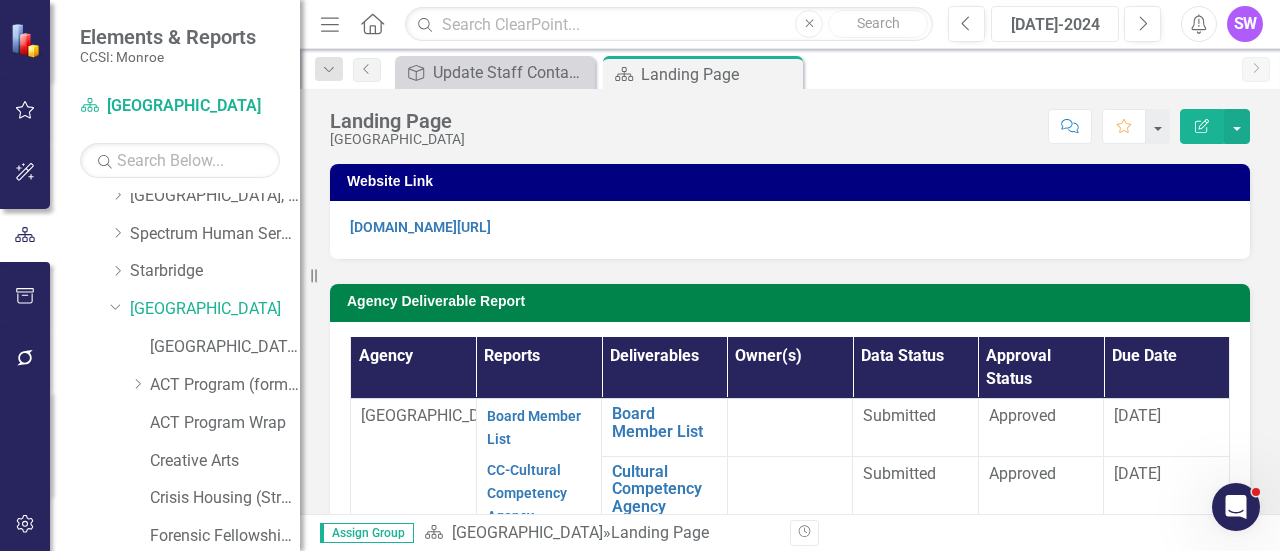 click on "[DATE]-2024" at bounding box center (1055, 25) 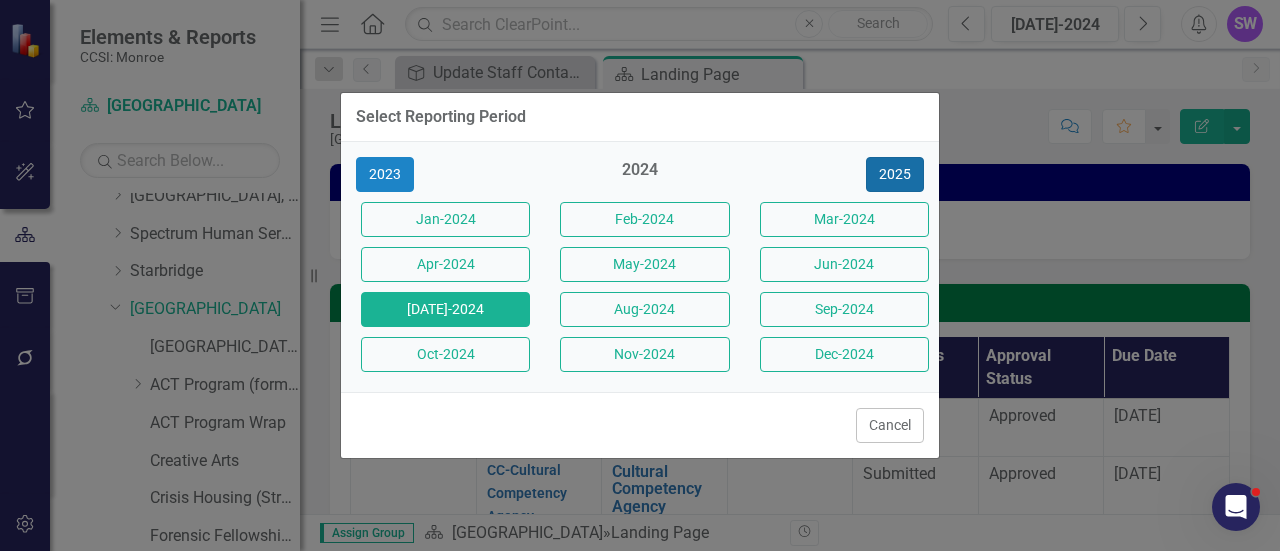 click on "2025" at bounding box center [895, 174] 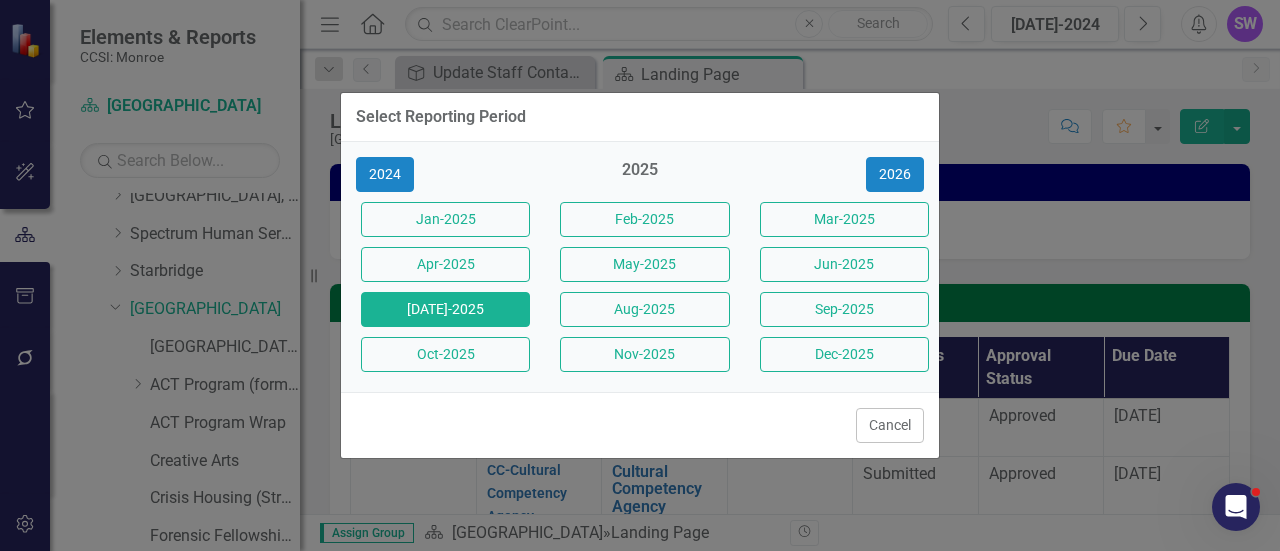 click on "[DATE]-2025" at bounding box center (445, 309) 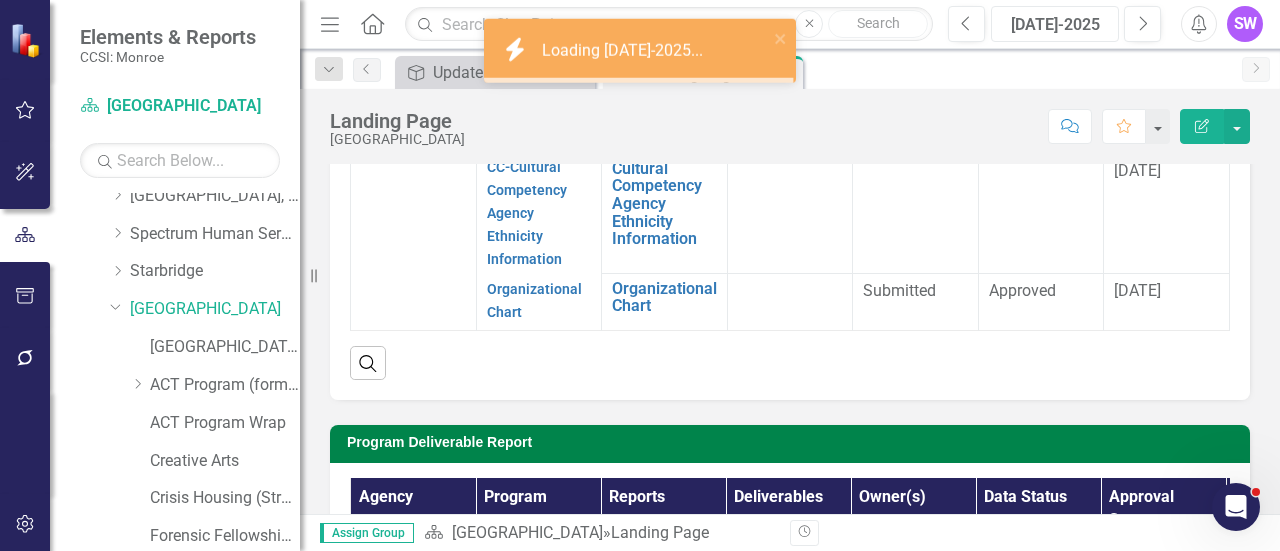 scroll, scrollTop: 600, scrollLeft: 0, axis: vertical 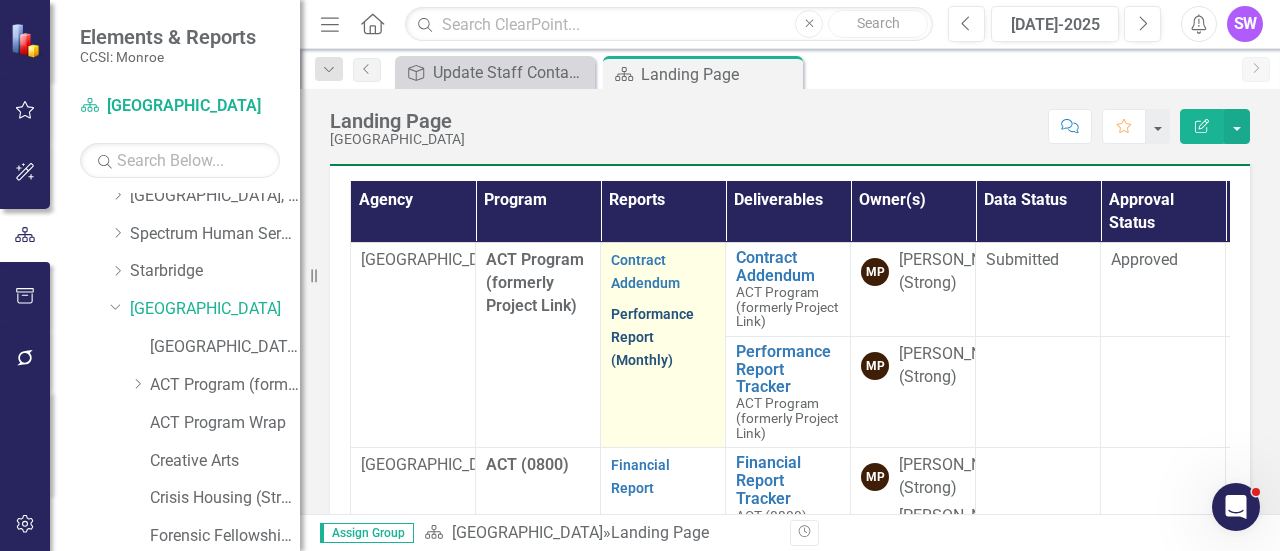 click on "Performance Report (Monthly)" at bounding box center [652, 337] 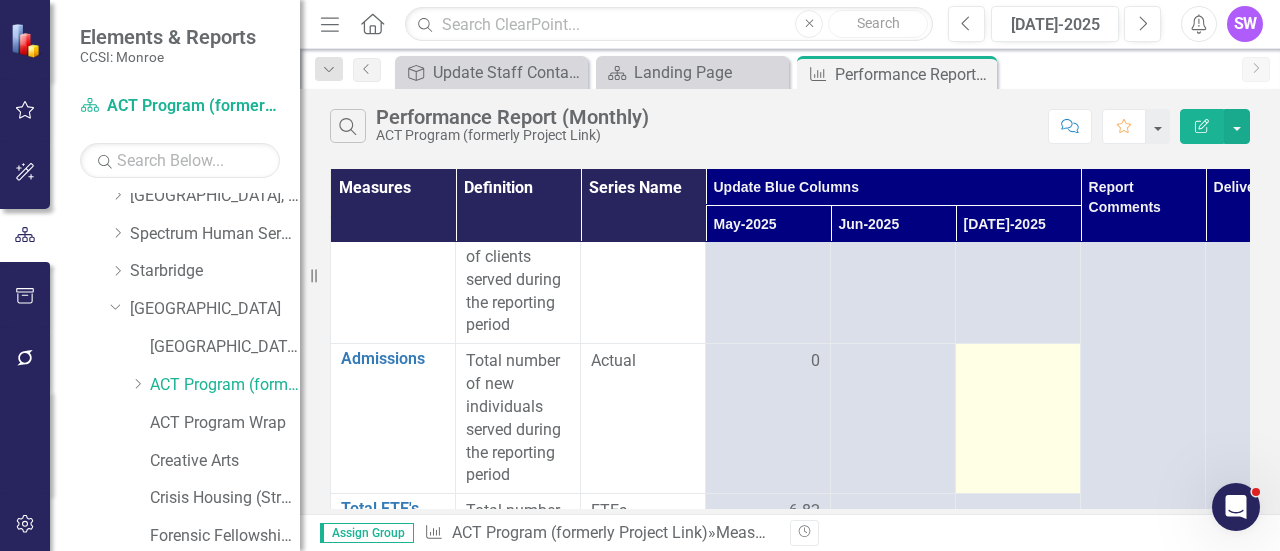 scroll, scrollTop: 0, scrollLeft: 0, axis: both 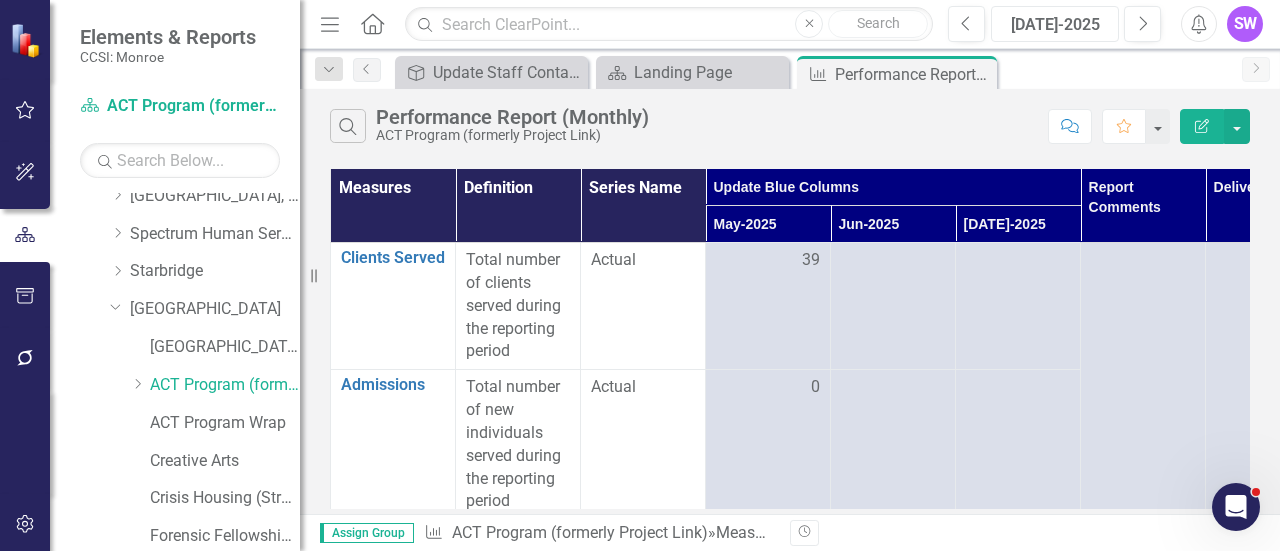 click on "[DATE]-2025" at bounding box center (1055, 25) 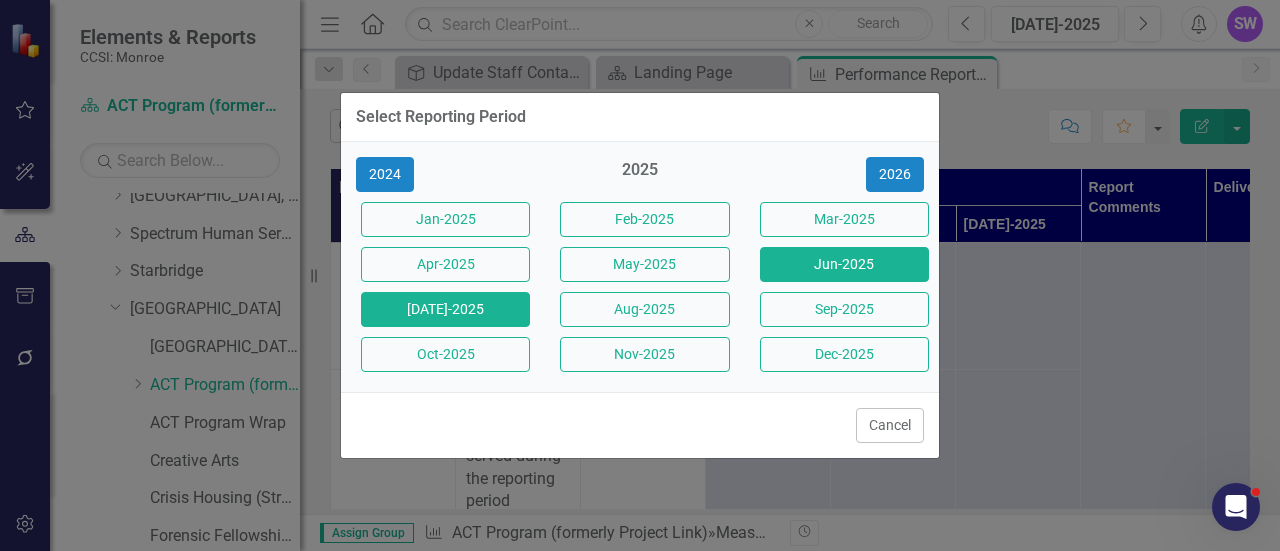 click on "Jun-2025" at bounding box center (844, 264) 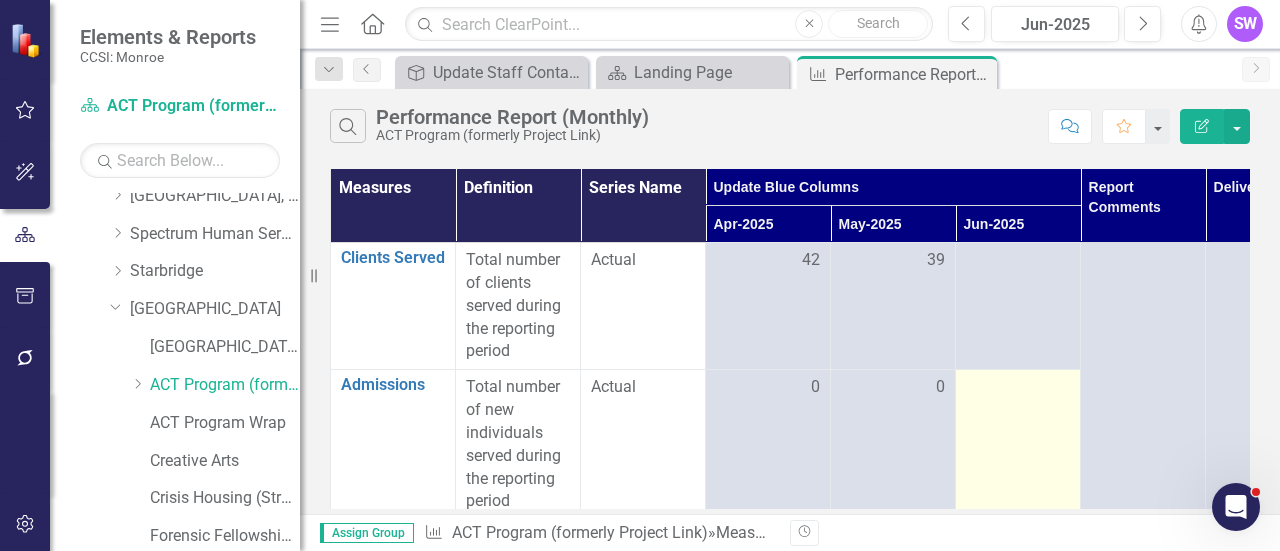 drag, startPoint x: 1041, startPoint y: 340, endPoint x: 1046, endPoint y: 373, distance: 33.37664 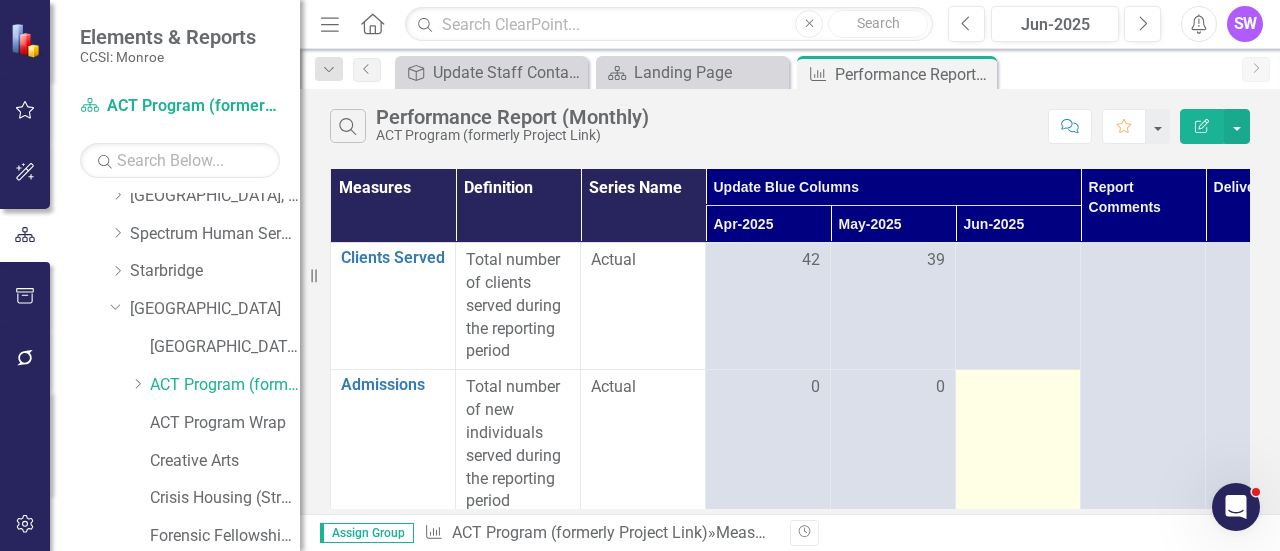 click on "Clients Served Edit Edit Measure Link Open Element Total number of clients served during the reporting period Actual 42 39 Admissions Edit Edit Measure Link Open Element Total number of new individuals served during the reporting period Actual 0 0 Total FTE's Edit Edit Measure Link Open Element Total number of employed and vacant FTEs at the end of the reporting period FTEs Employed 6.66 6.82 FTEs Vacant 2.57 2.41 Total 9.23 9.23 0.00" at bounding box center [893, 468] 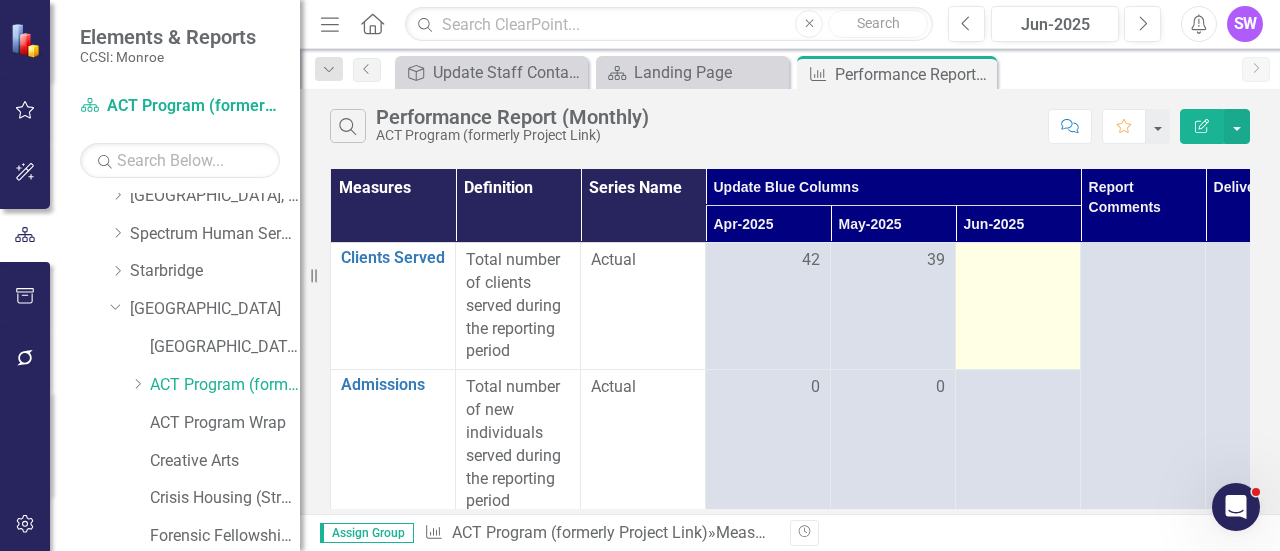click at bounding box center [1018, 306] 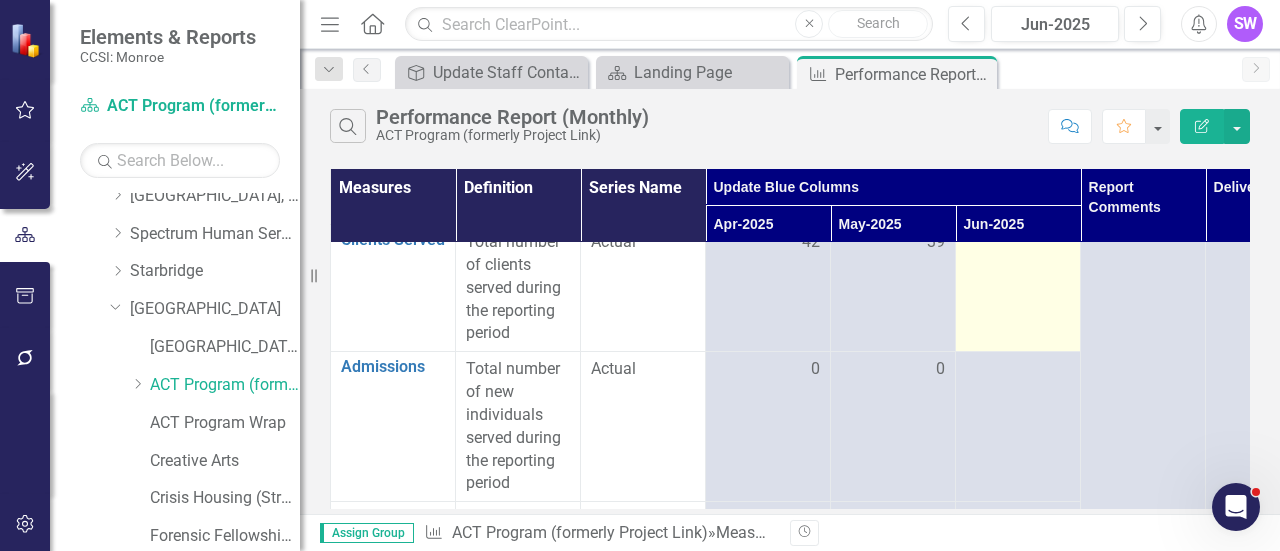 scroll, scrollTop: 0, scrollLeft: 0, axis: both 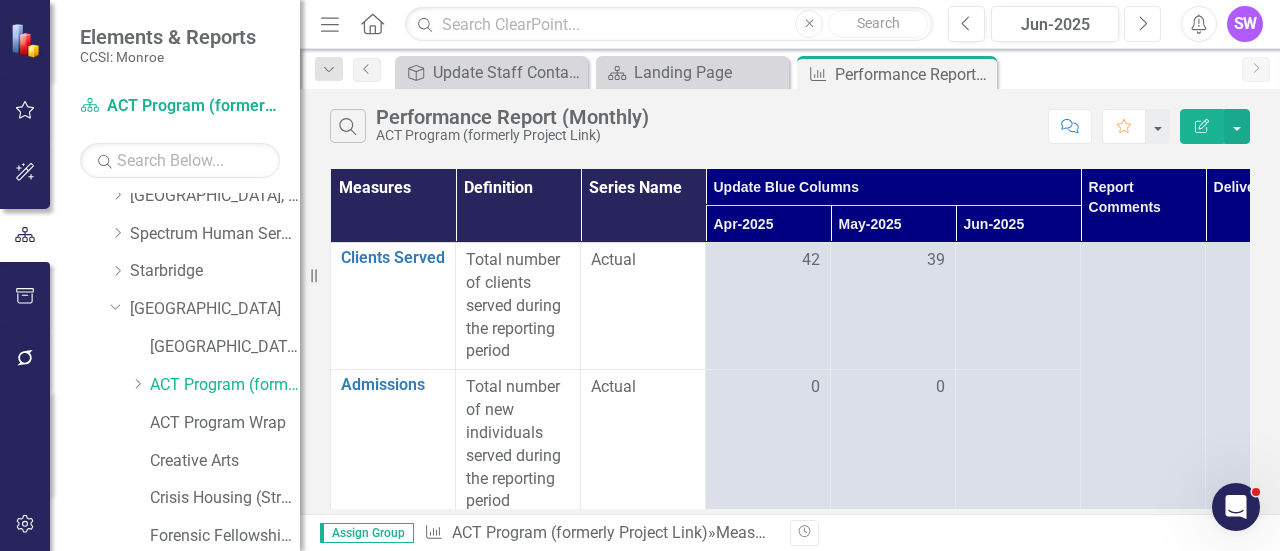 click on "Next" 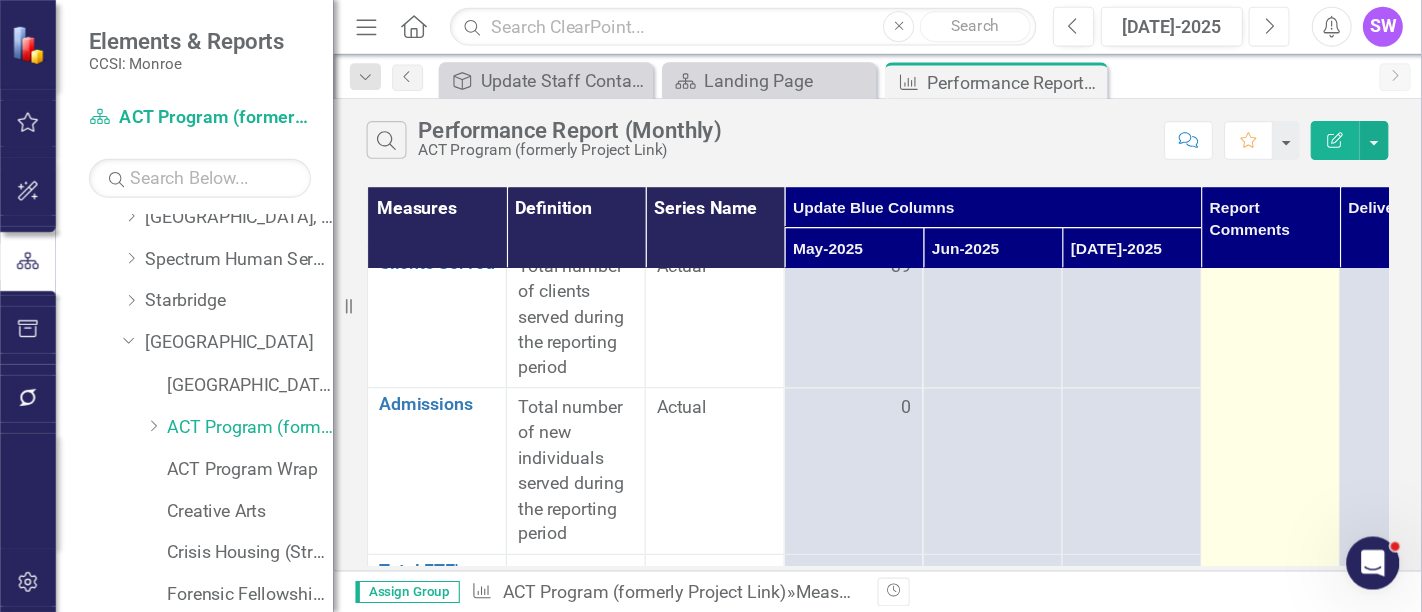 scroll, scrollTop: 0, scrollLeft: 0, axis: both 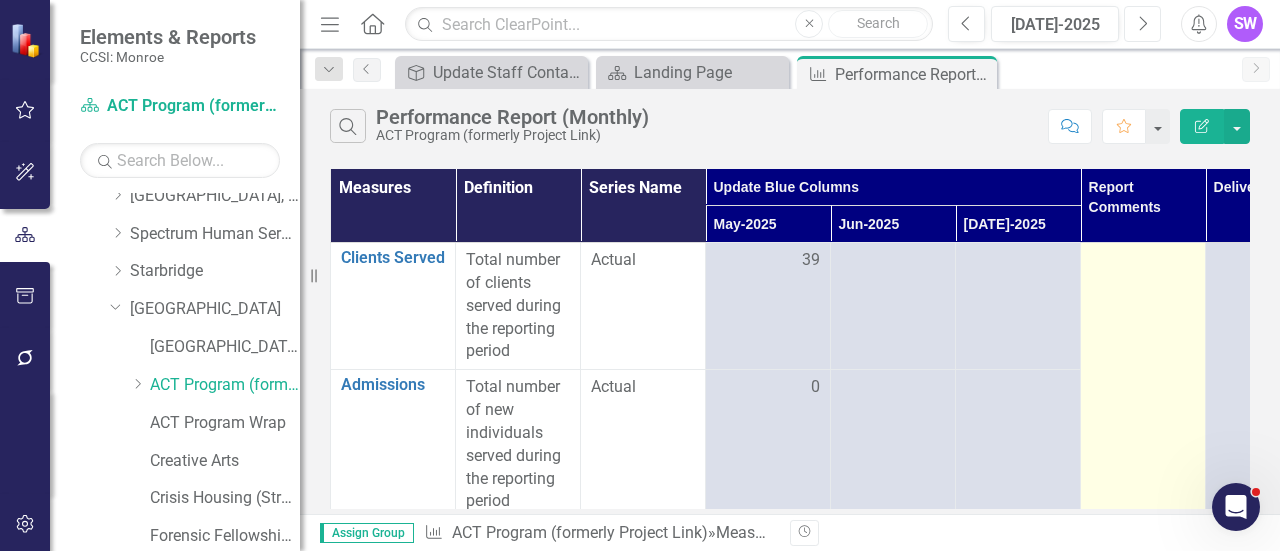 type 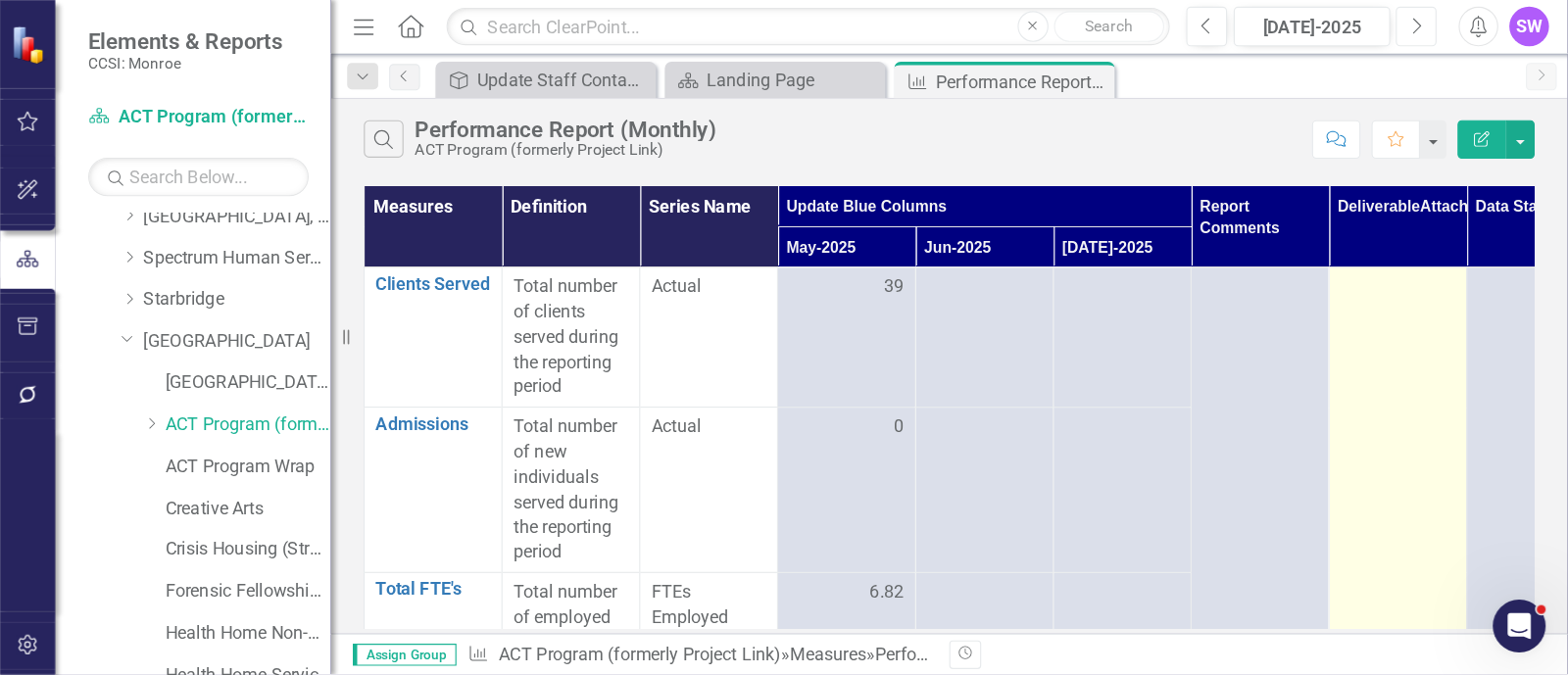 scroll, scrollTop: 1274, scrollLeft: 0, axis: vertical 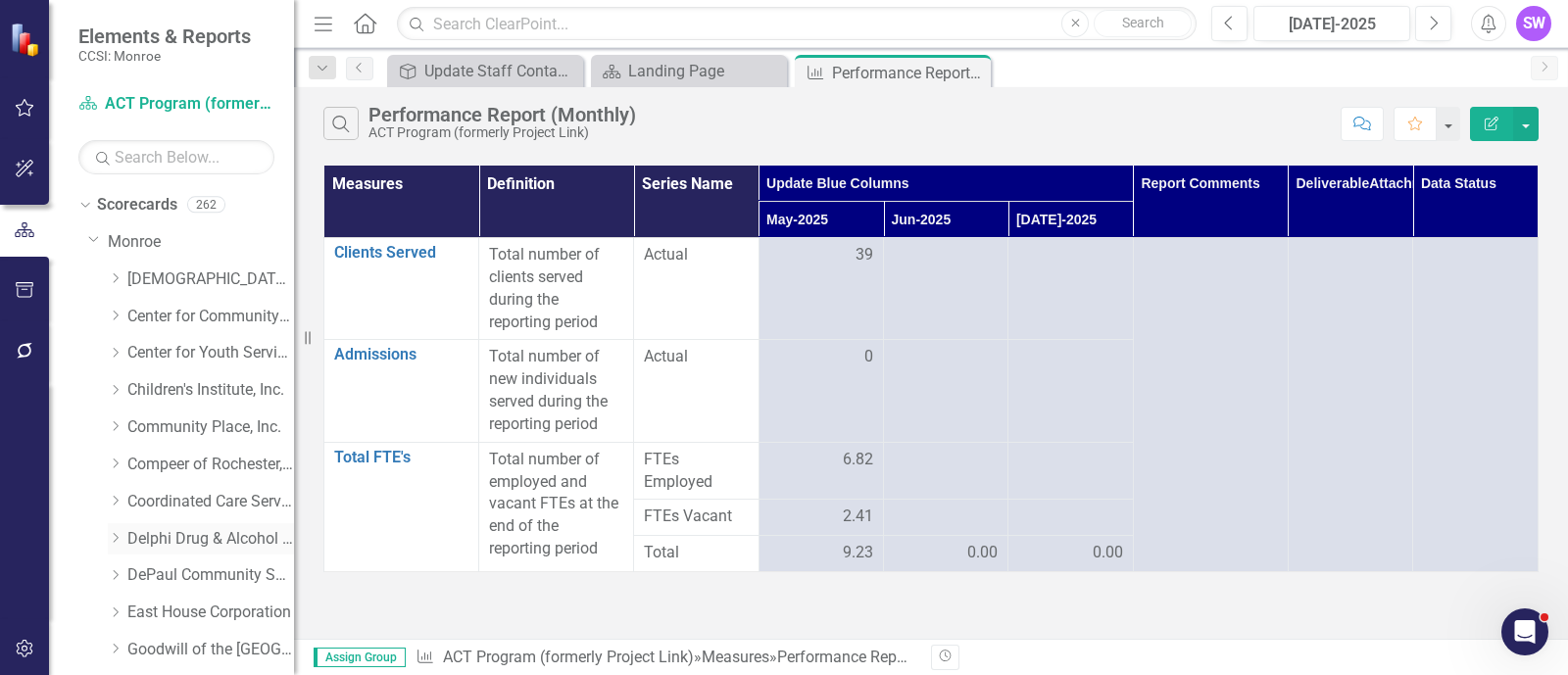 click on "Dropdown" 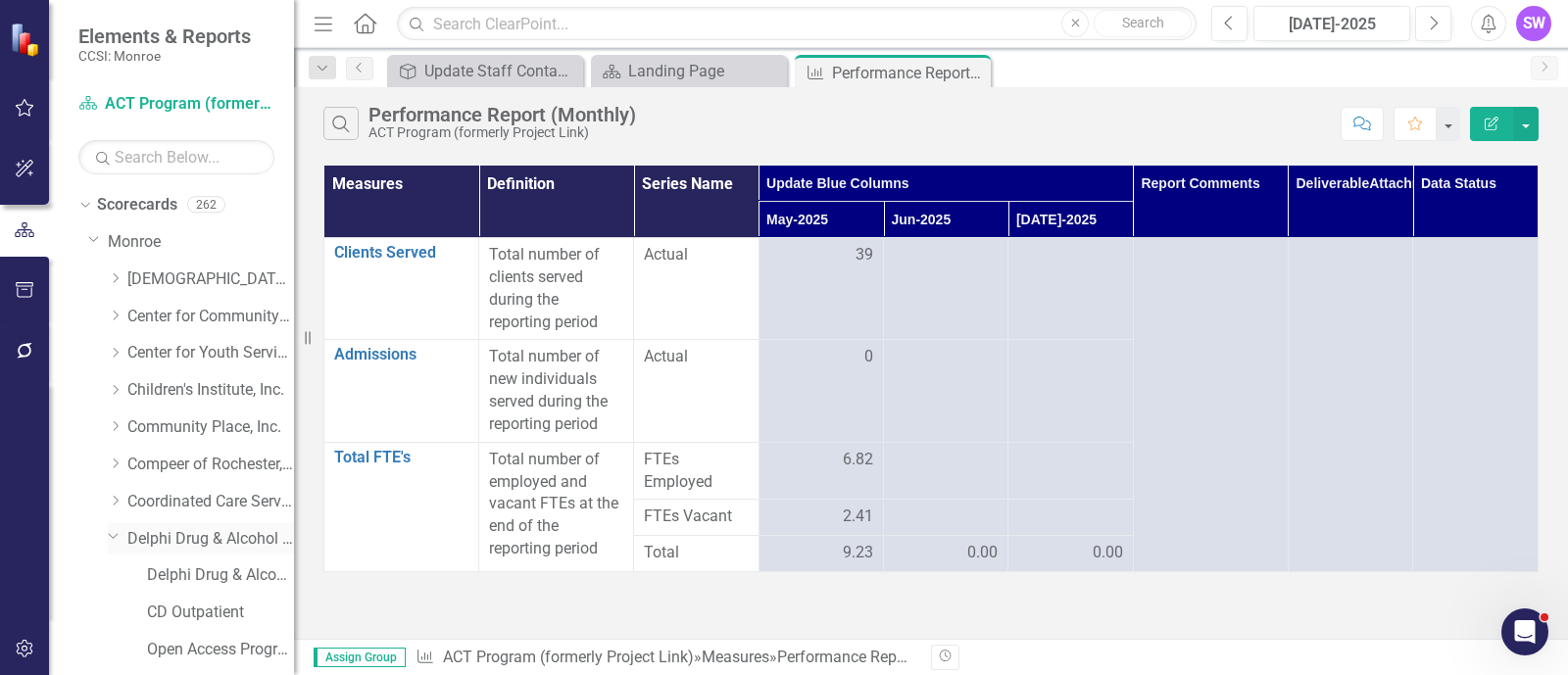 click on "Delphi Drug & Alcohol Council" at bounding box center [211, 539] 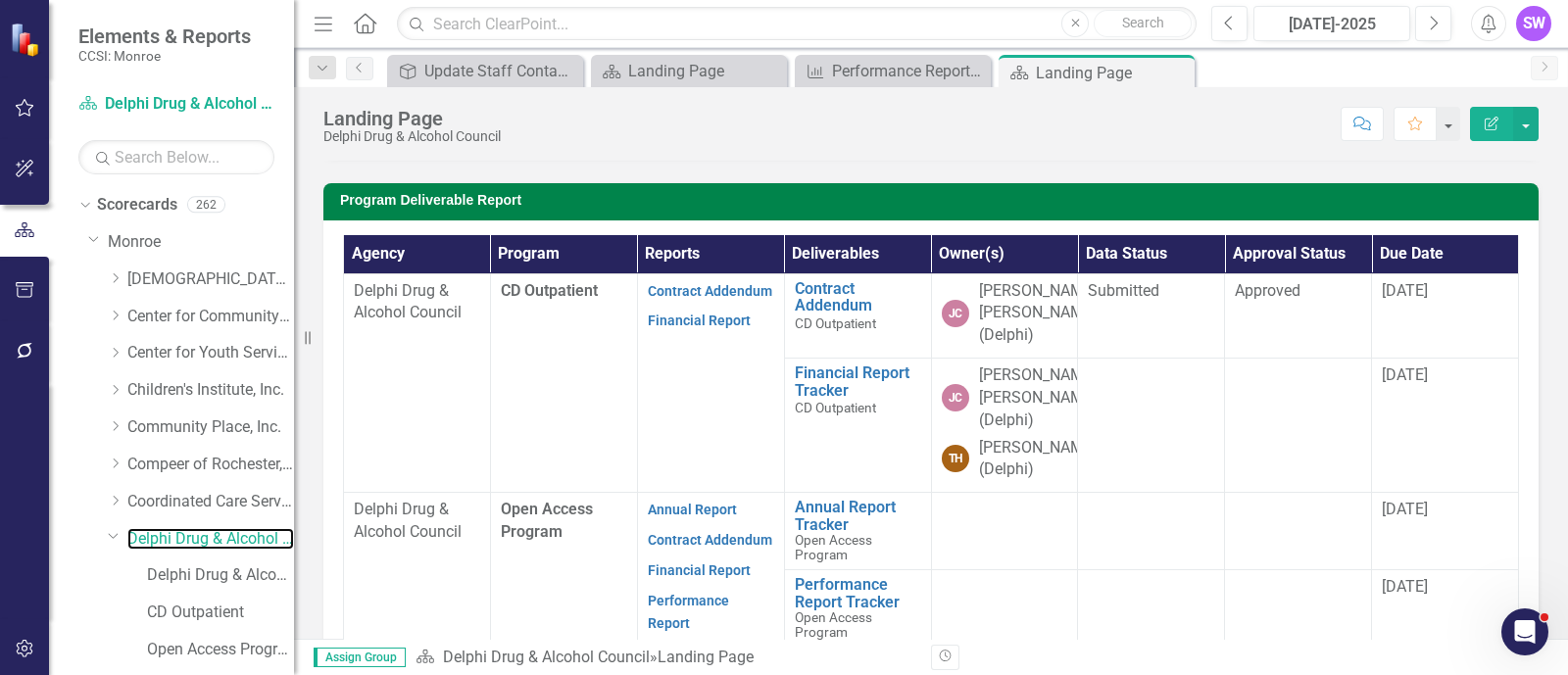 scroll, scrollTop: 549, scrollLeft: 0, axis: vertical 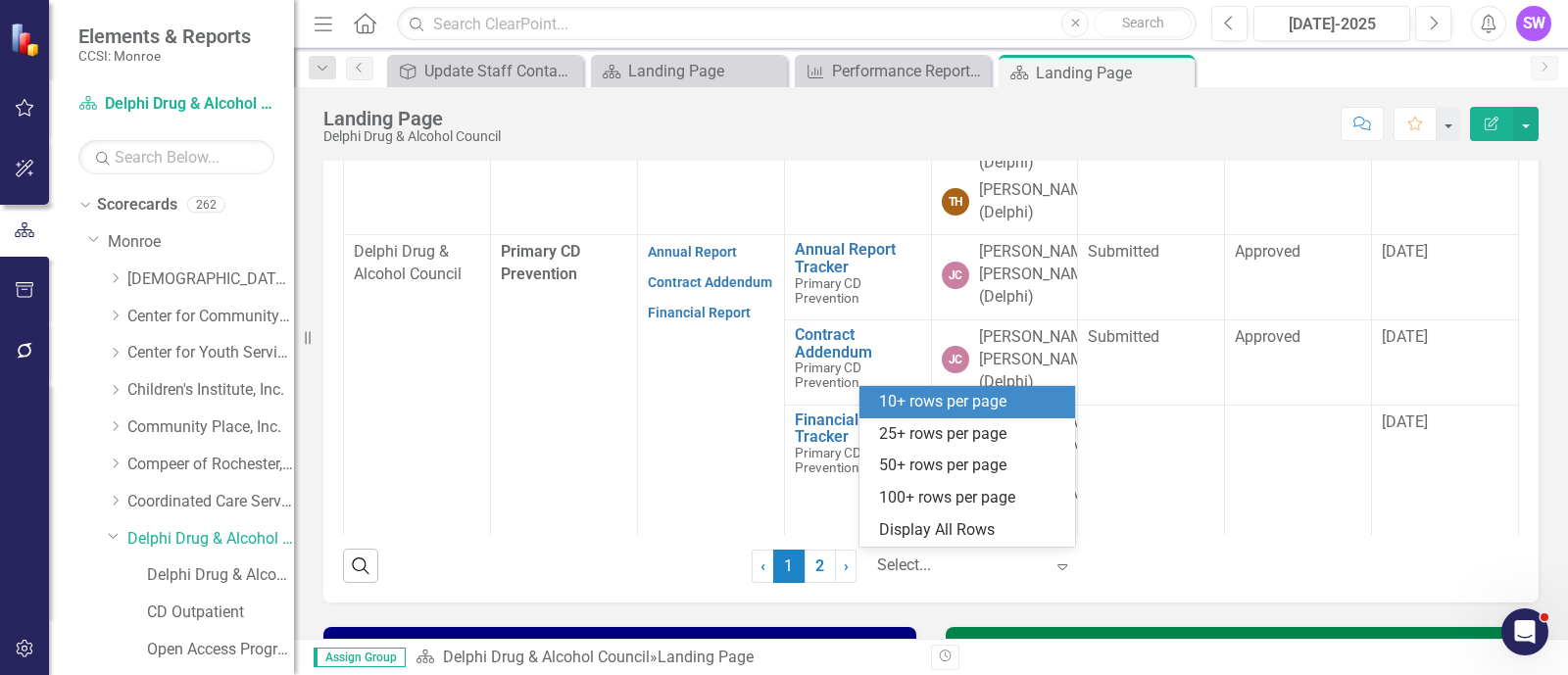 click at bounding box center [960, 565] 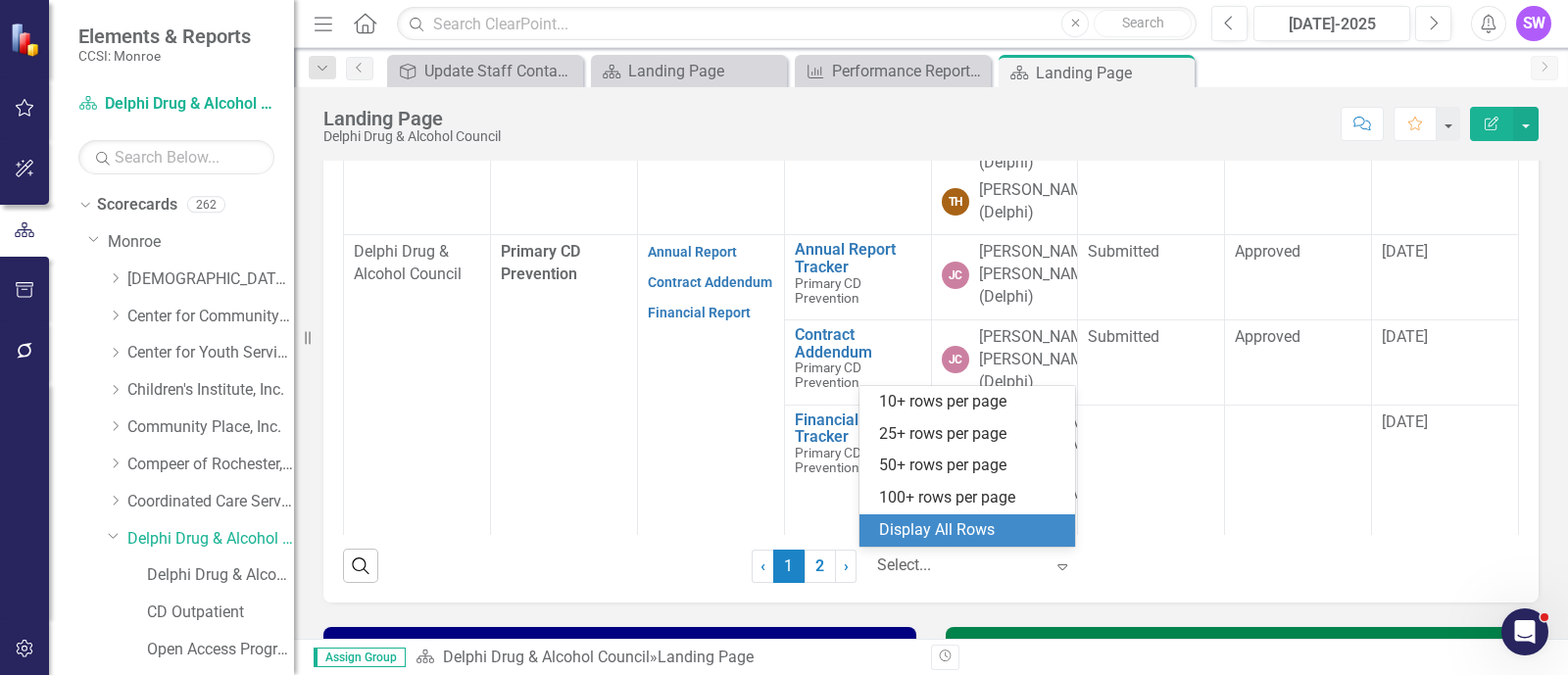 click on "10+ rows per page 25+ rows per page 50+ rows per page 100+ rows per page Display All Rows" at bounding box center (967, 466) 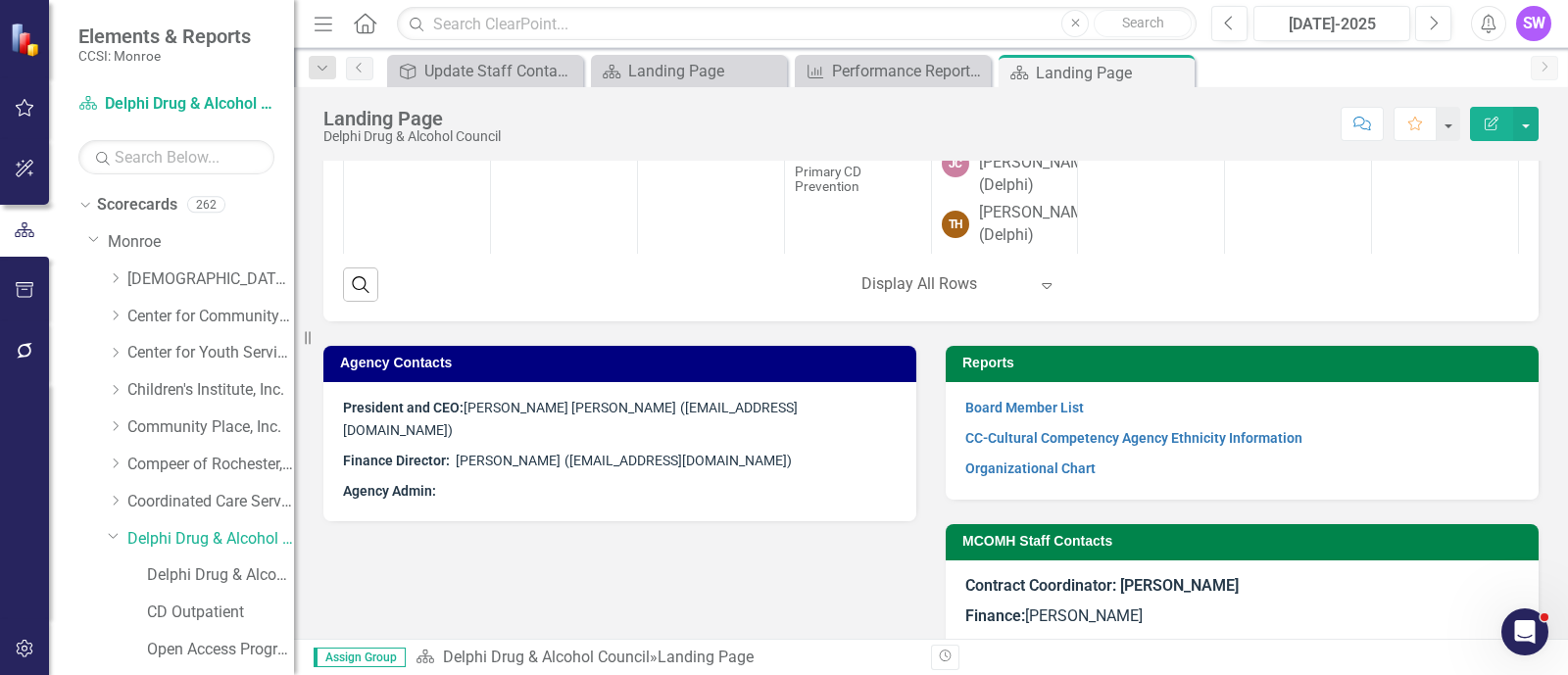 scroll, scrollTop: 869, scrollLeft: 0, axis: vertical 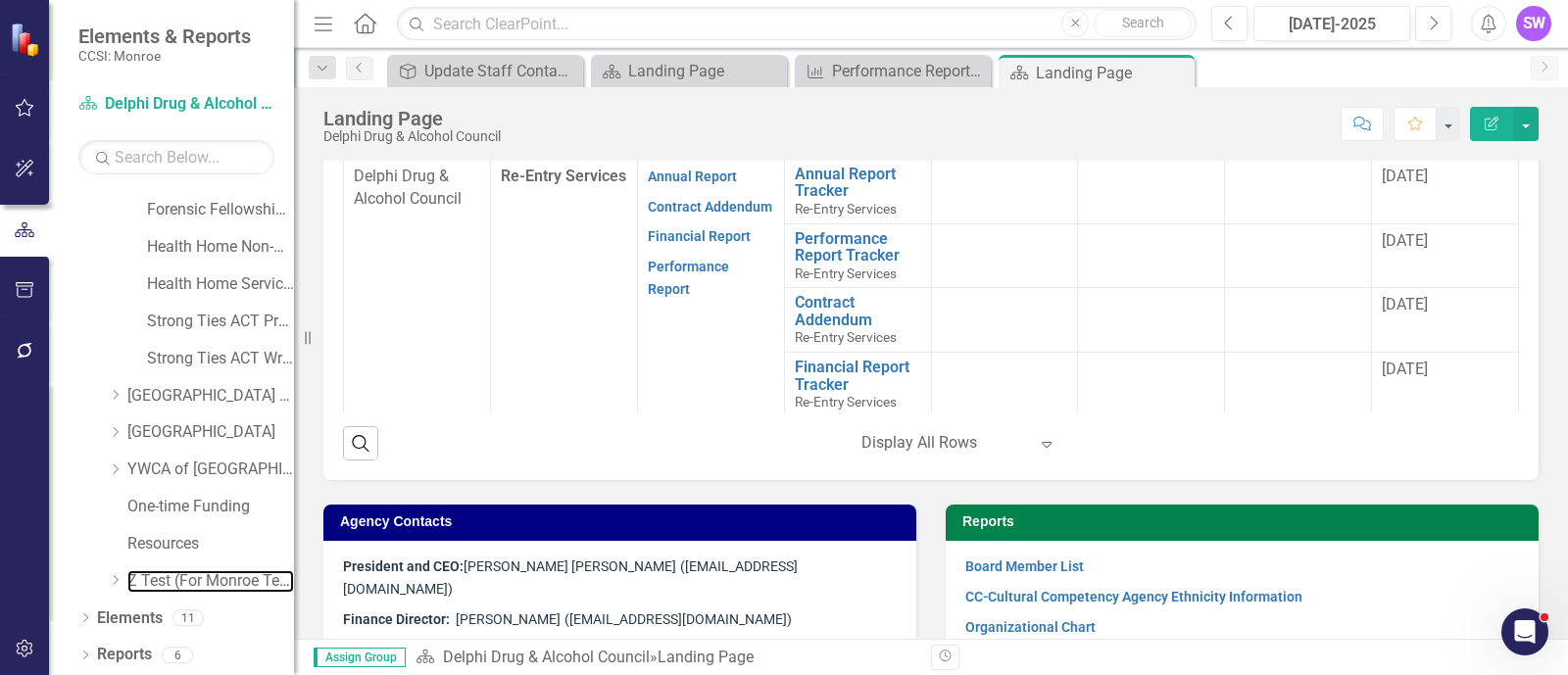 drag, startPoint x: 164, startPoint y: 580, endPoint x: 1024, endPoint y: 639, distance: 862.0215 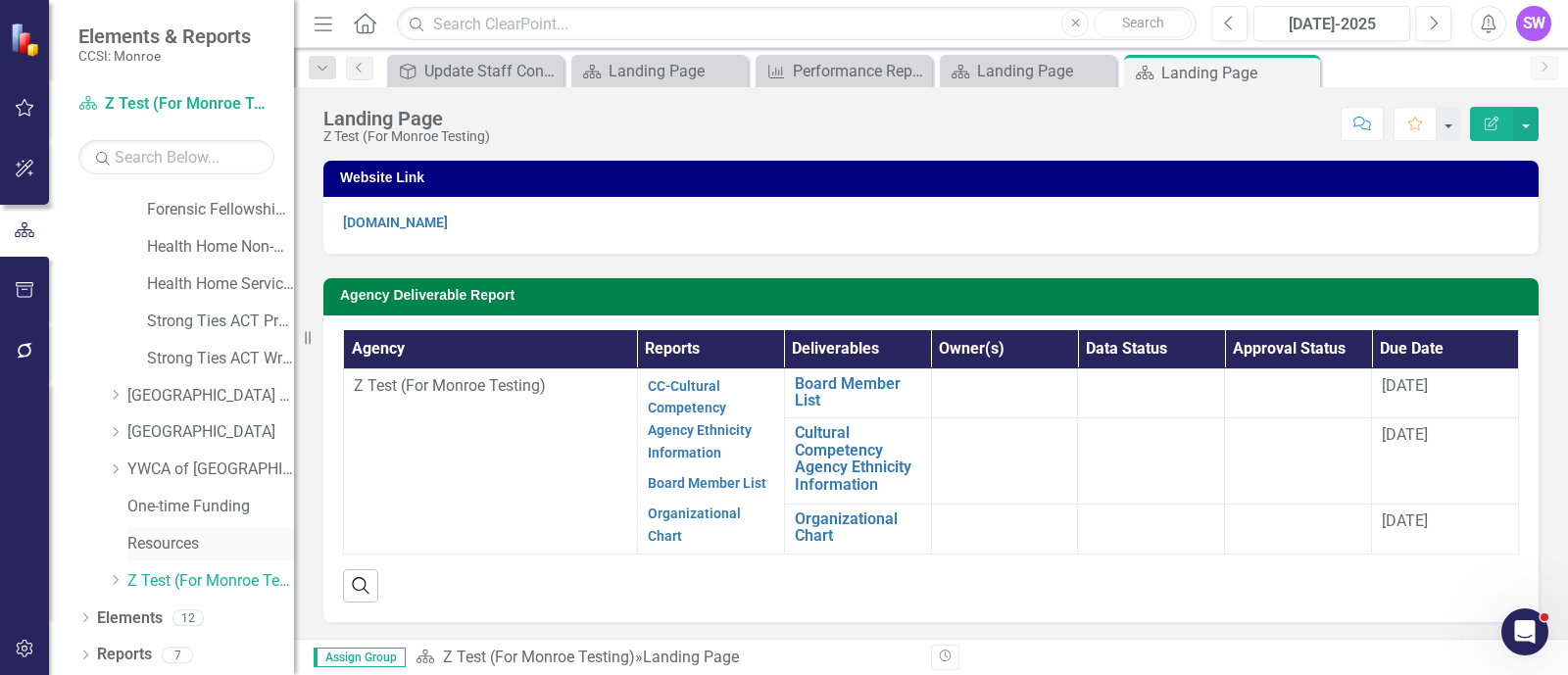click on "Resources" at bounding box center [211, 544] 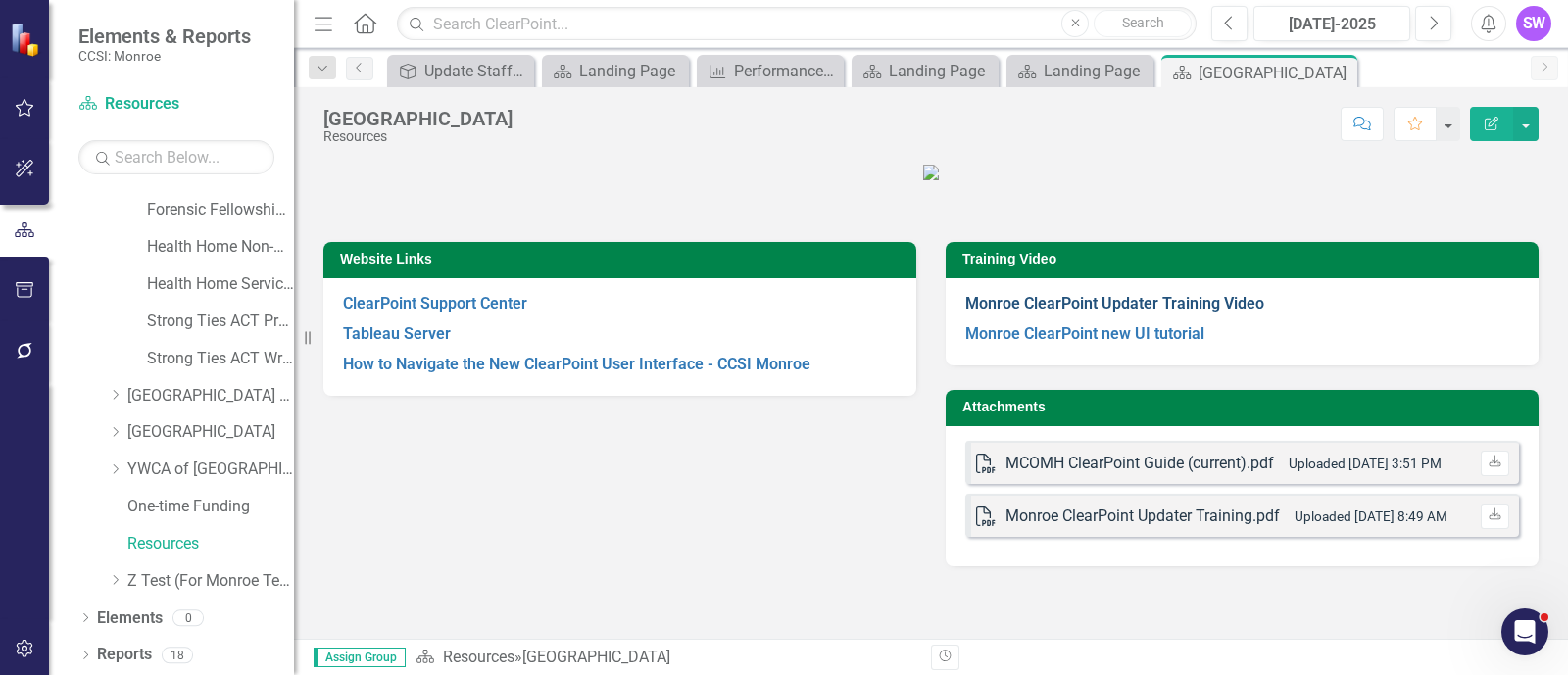 click on "Monroe ClearPoint Updater Training Video" at bounding box center (1114, 303) 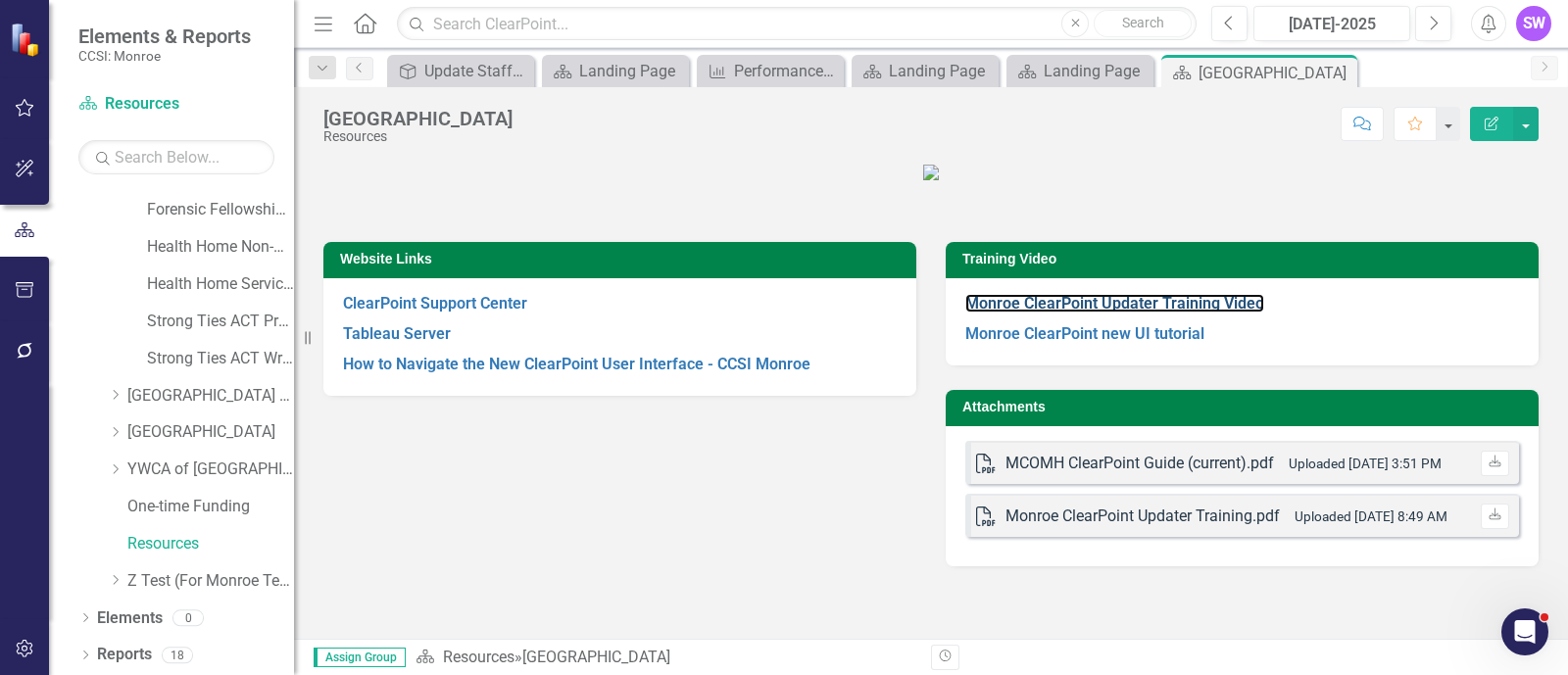 scroll, scrollTop: 109, scrollLeft: 0, axis: vertical 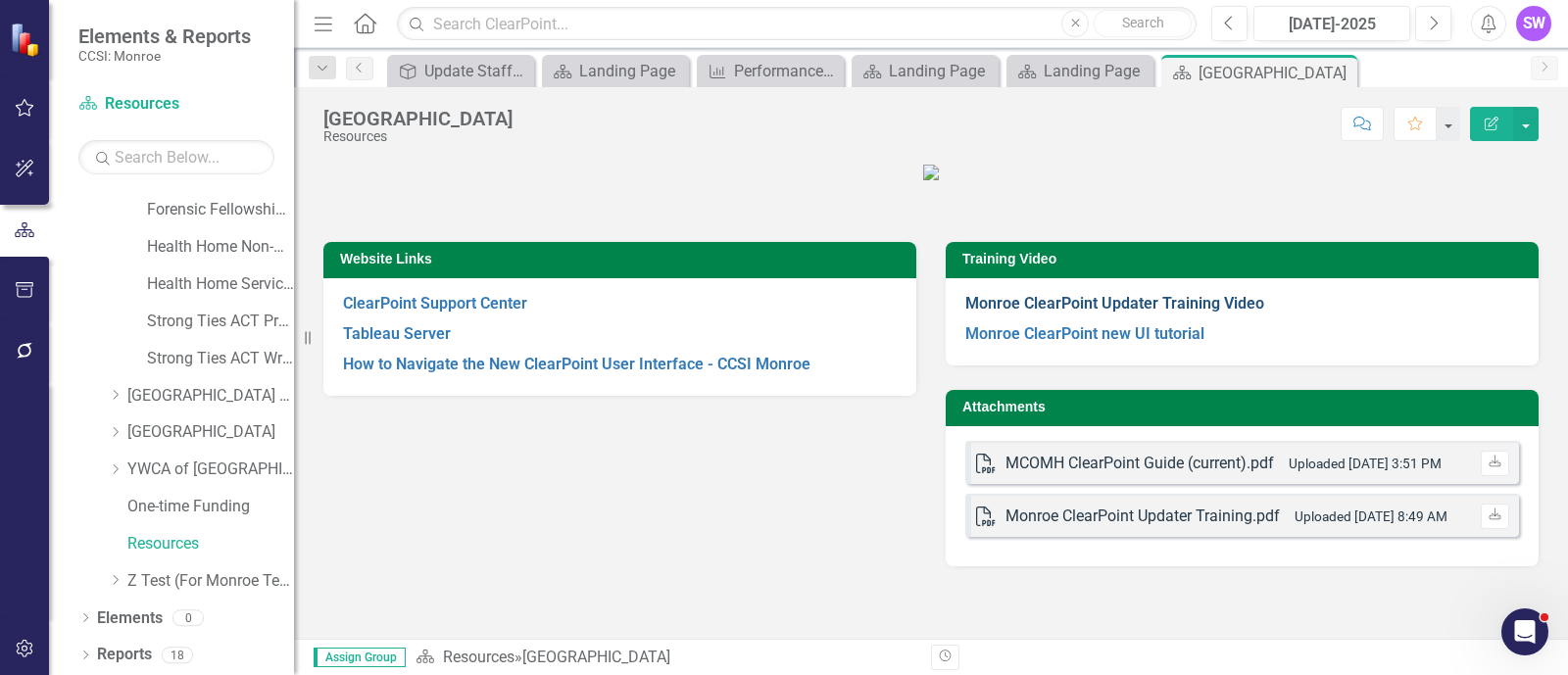 click on "Monroe ClearPoint Updater Training Video" at bounding box center (1114, 303) 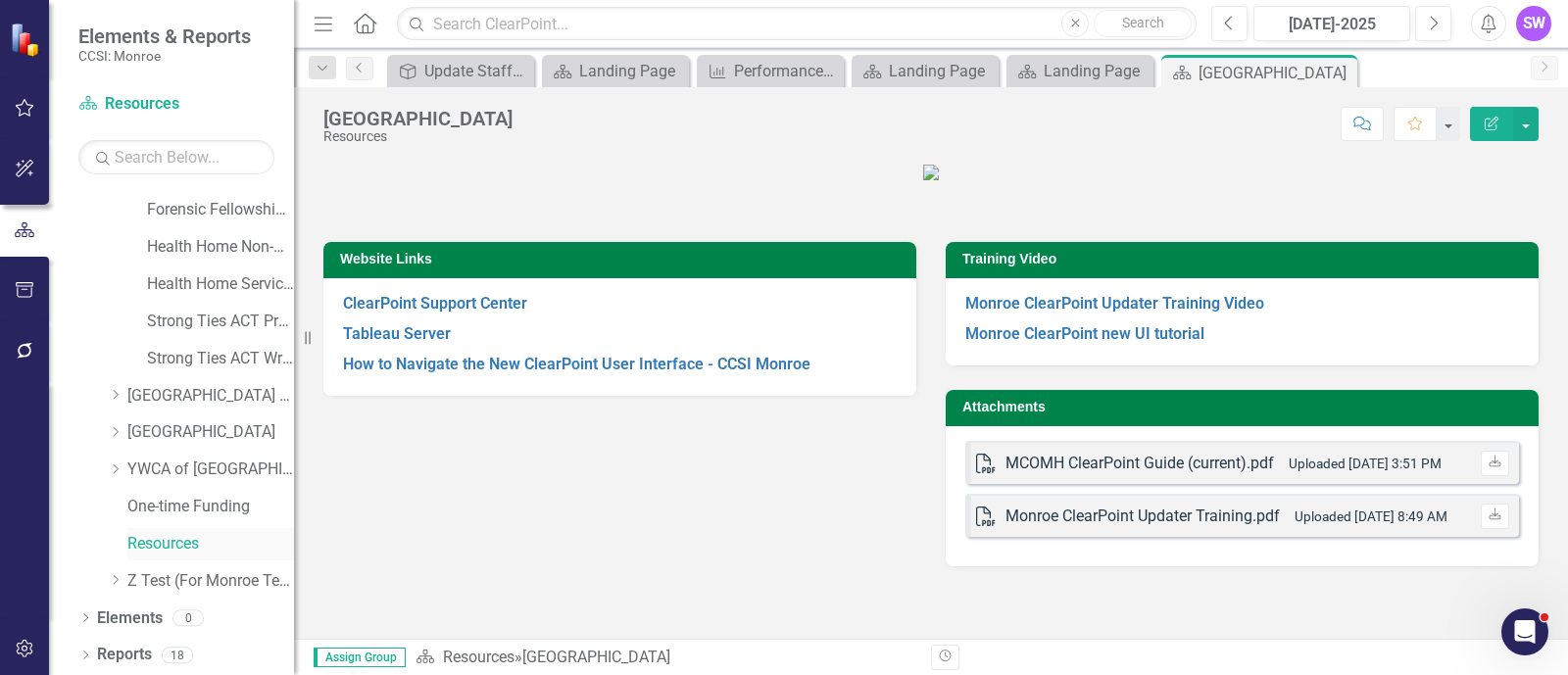 click on "Resources" at bounding box center (211, 544) 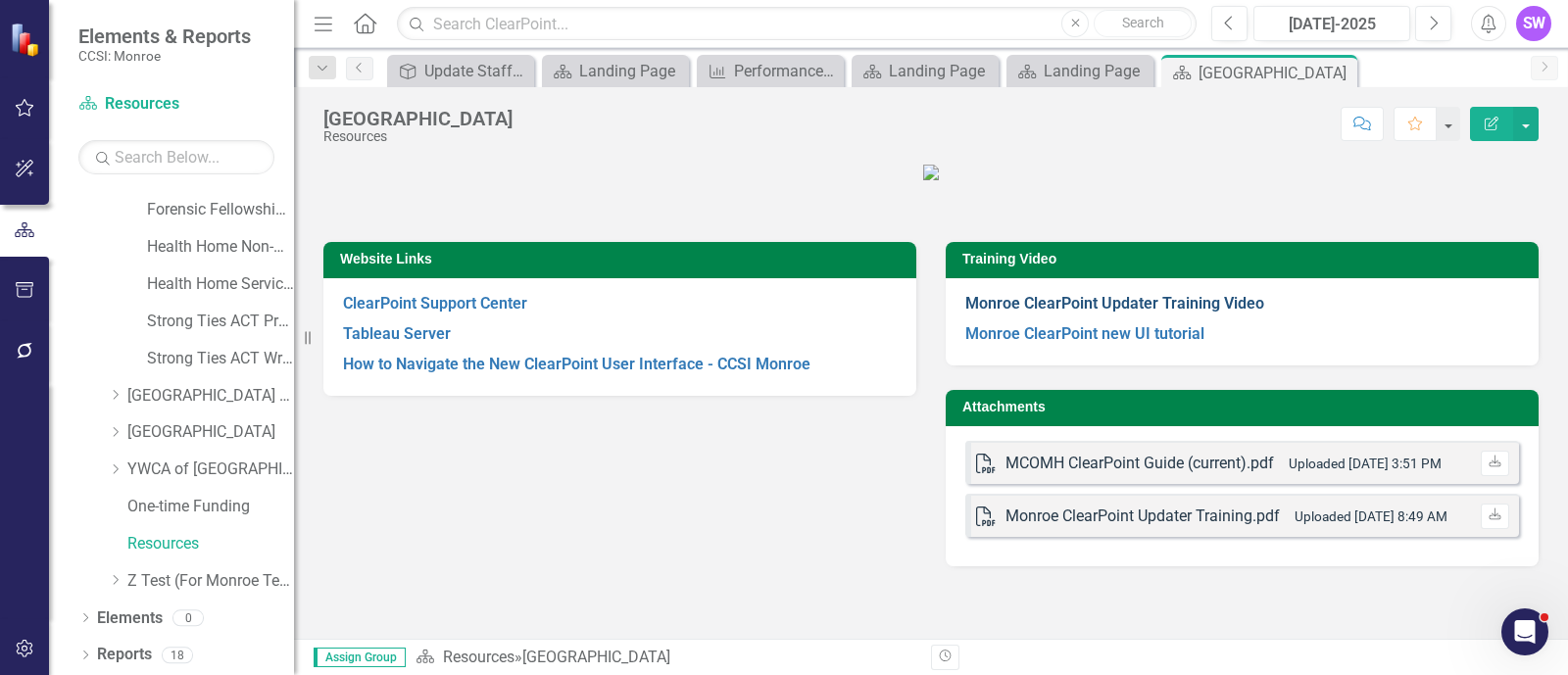 click on "Monroe ClearPoint Updater Training Video" at bounding box center [1114, 303] 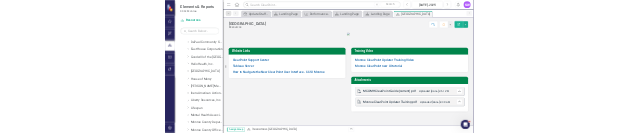 scroll, scrollTop: 0, scrollLeft: 0, axis: both 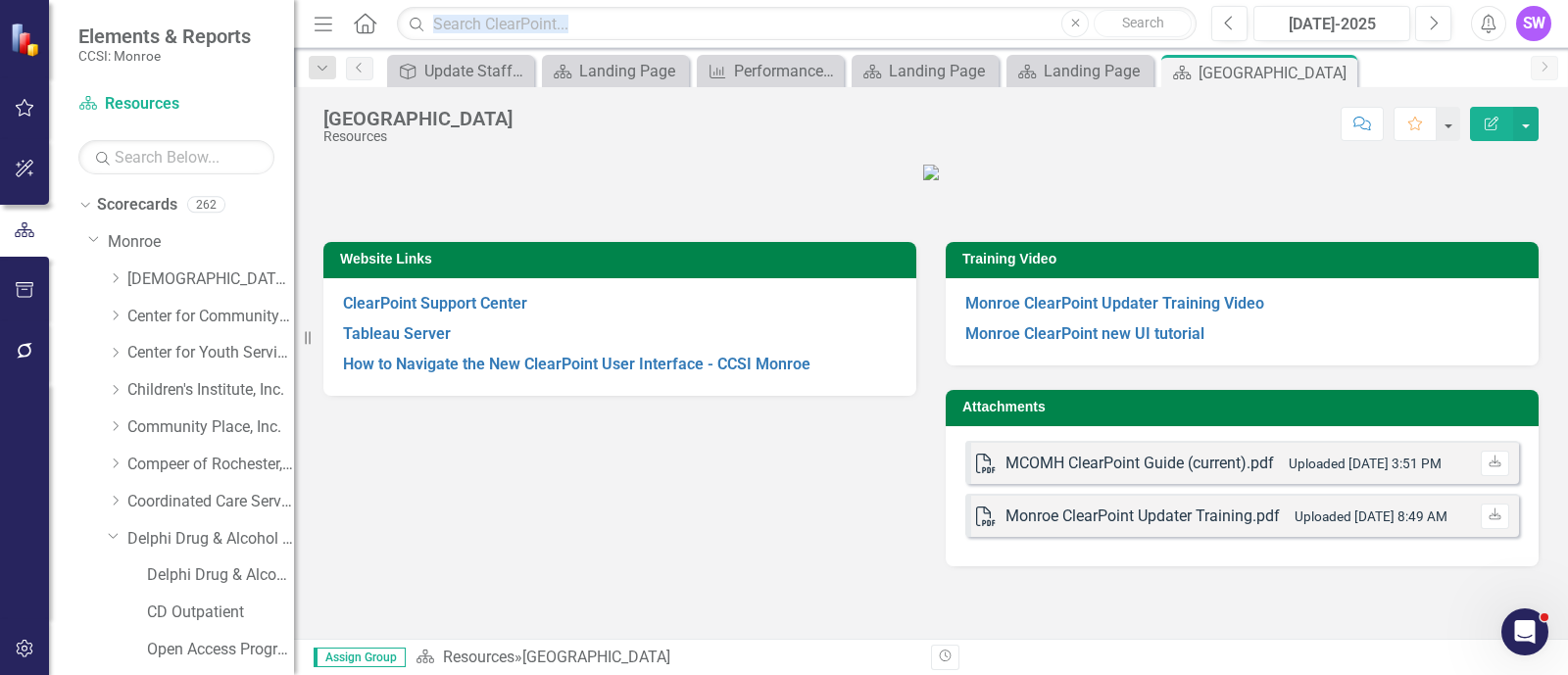 drag, startPoint x: 147, startPoint y: 265, endPoint x: 1206, endPoint y: -121, distance: 1127.1544 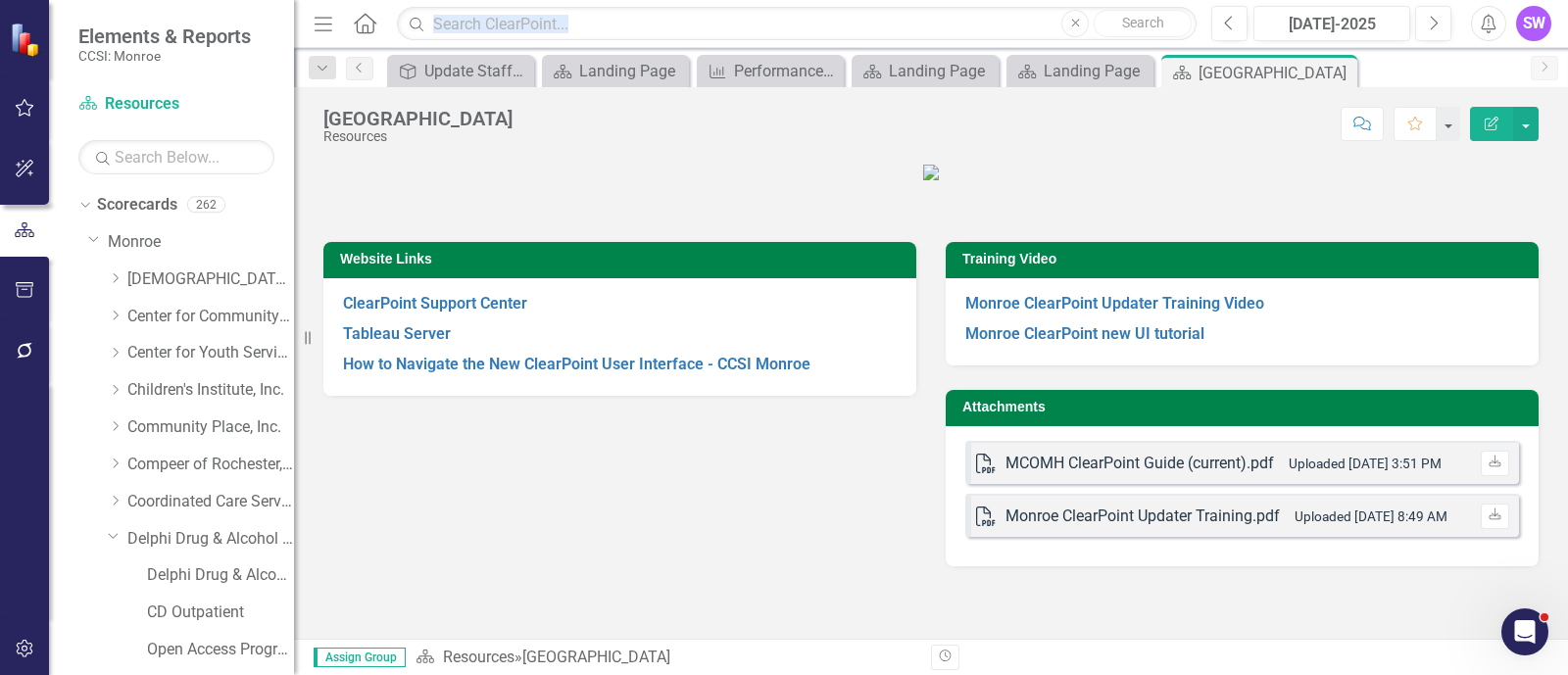 click on "Elements & Reports CCSI: Monroe Scorecard Resources Search Dropdown Scorecards 262 Dropdown Monroe Dropdown [DEMOGRAPHIC_DATA] Charities Family & Community Services [DEMOGRAPHIC_DATA] Charities Family & Community Services (MCOMH Internal) [PERSON_NAME] Chemical Dependency Outpatient Compulsive Gambling Treatment Freedom House [PERSON_NAME] Ave Liberty Manor Mental Health Clinic Other CD Prevention Primary CD Prevention Senior Screening Supportive Living Dropdown Center for Community Alternatives Center for Community Alternatives (MCOMH Internal) Recovery Center Dropdown Center for Youth Services, Inc. Center for Youth Services, Inc. (MCOMH Internal) Monroe Ave - Other CD [STREET_ADDRESS] - Primary CD Prevention Dropdown Children's Institute, Inc. Children's Institute, Inc. (MCOMH Internal) Primary Project Dropdown Community Place, Inc. Community Place, Inc. (MCOMH Internal) Other CD Prevention Primary CD Prevention Dropdown Compeer of Rochester, Inc. Compeer of [GEOGRAPHIC_DATA], Inc. (MCOMH Internal) Compeer Adult 1:1 0" at bounding box center [784, 337] 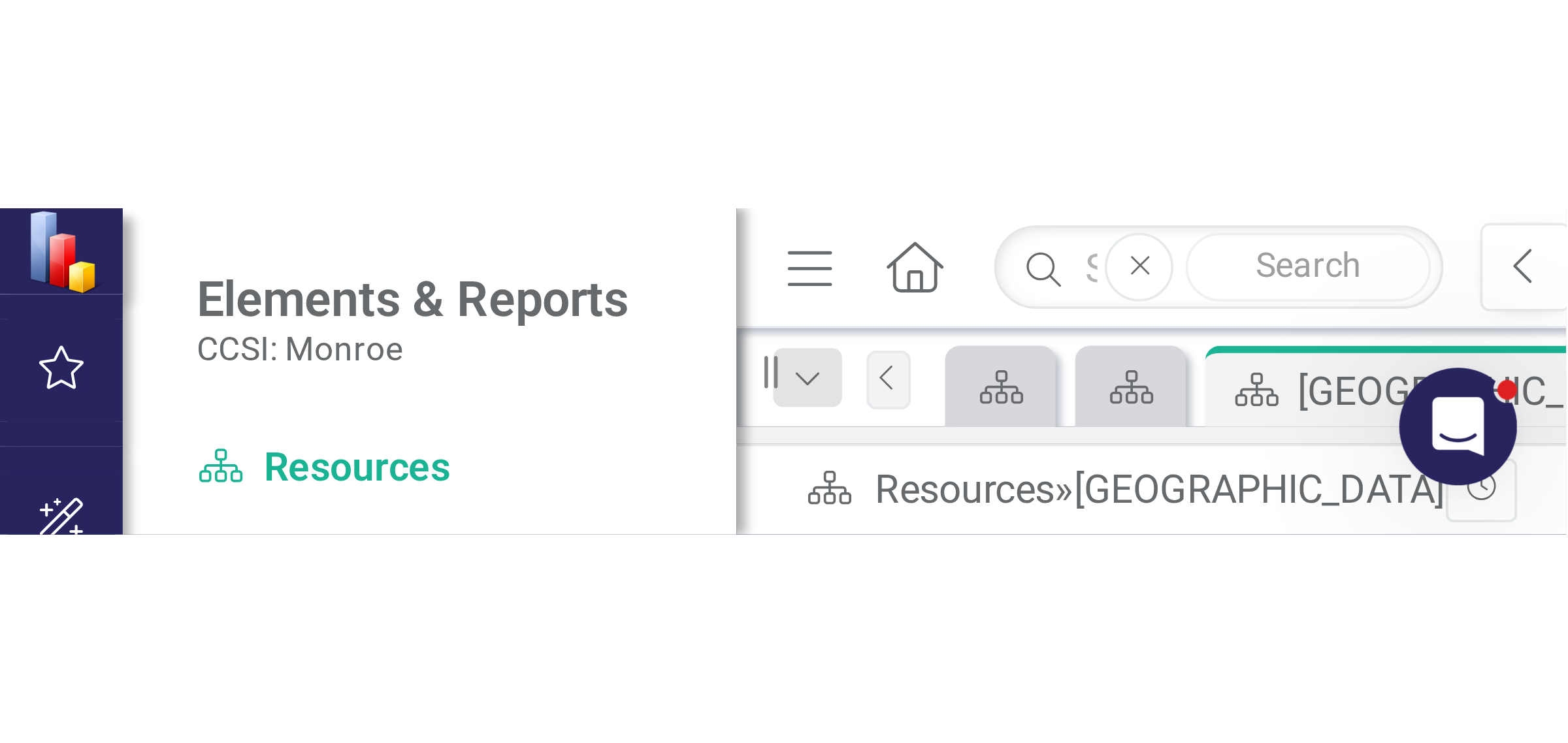 scroll, scrollTop: 0, scrollLeft: 0, axis: both 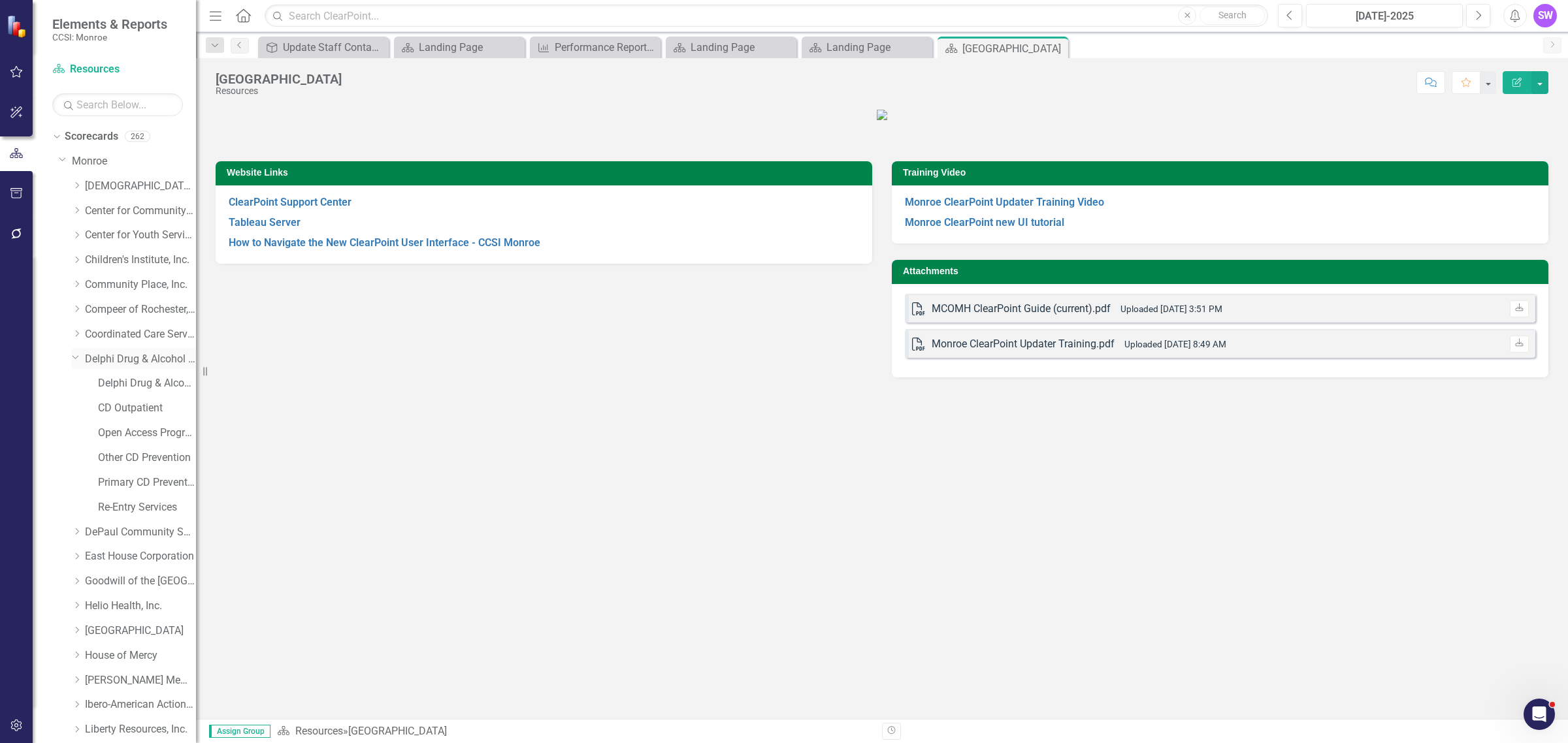 click on "Delphi Drug & Alcohol Council" at bounding box center [140, 359] 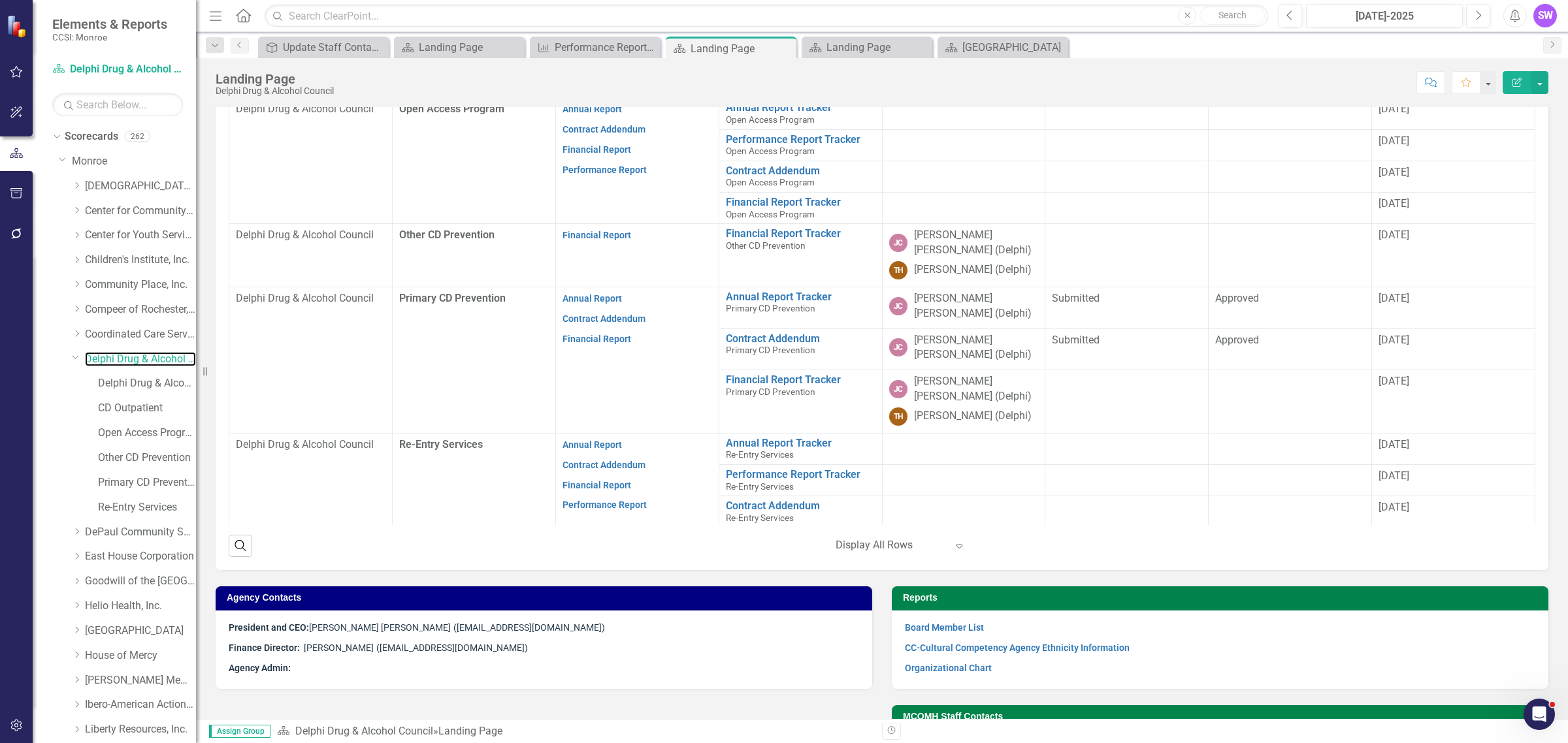 scroll, scrollTop: 565, scrollLeft: 0, axis: vertical 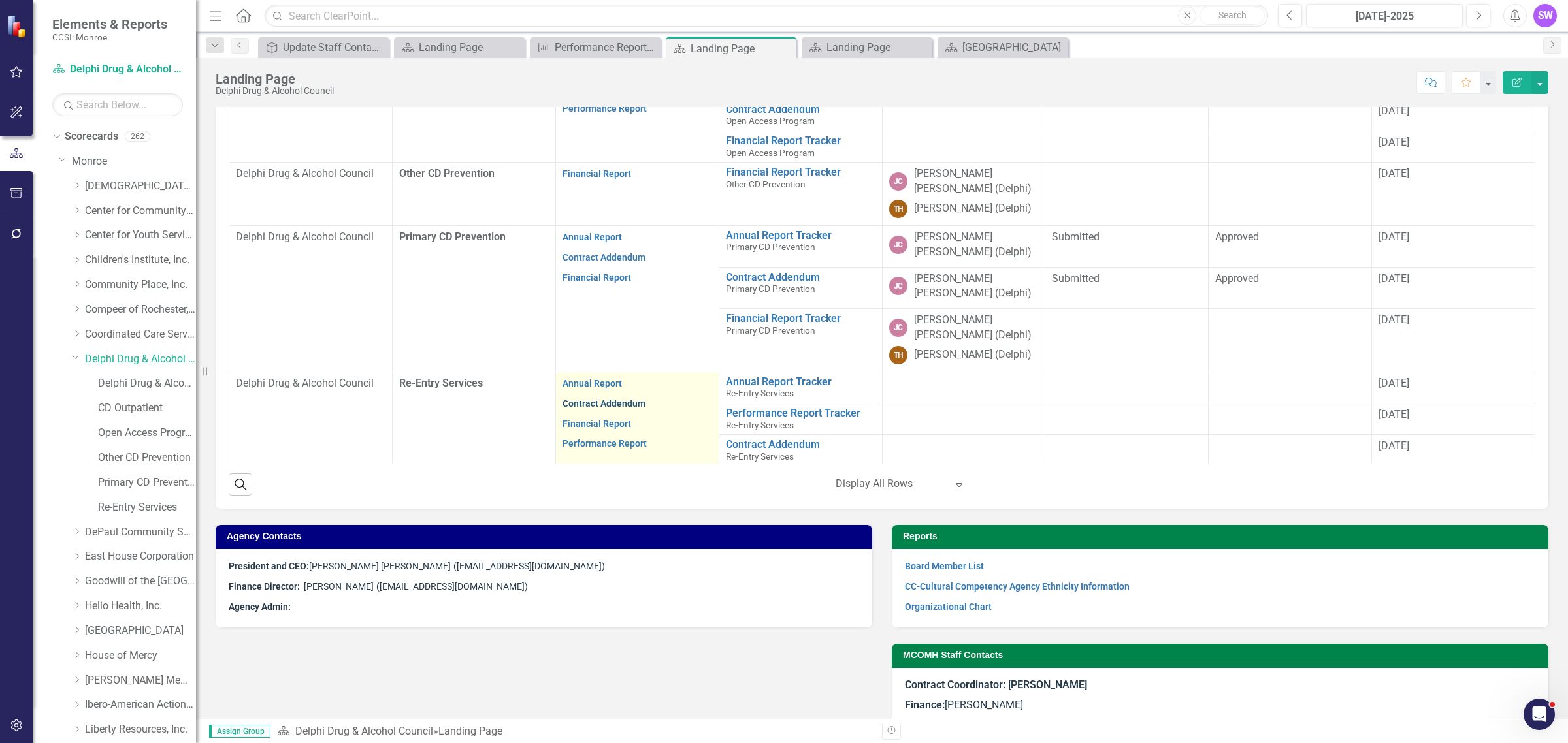 click on "Contract Addendum" at bounding box center (604, 403) 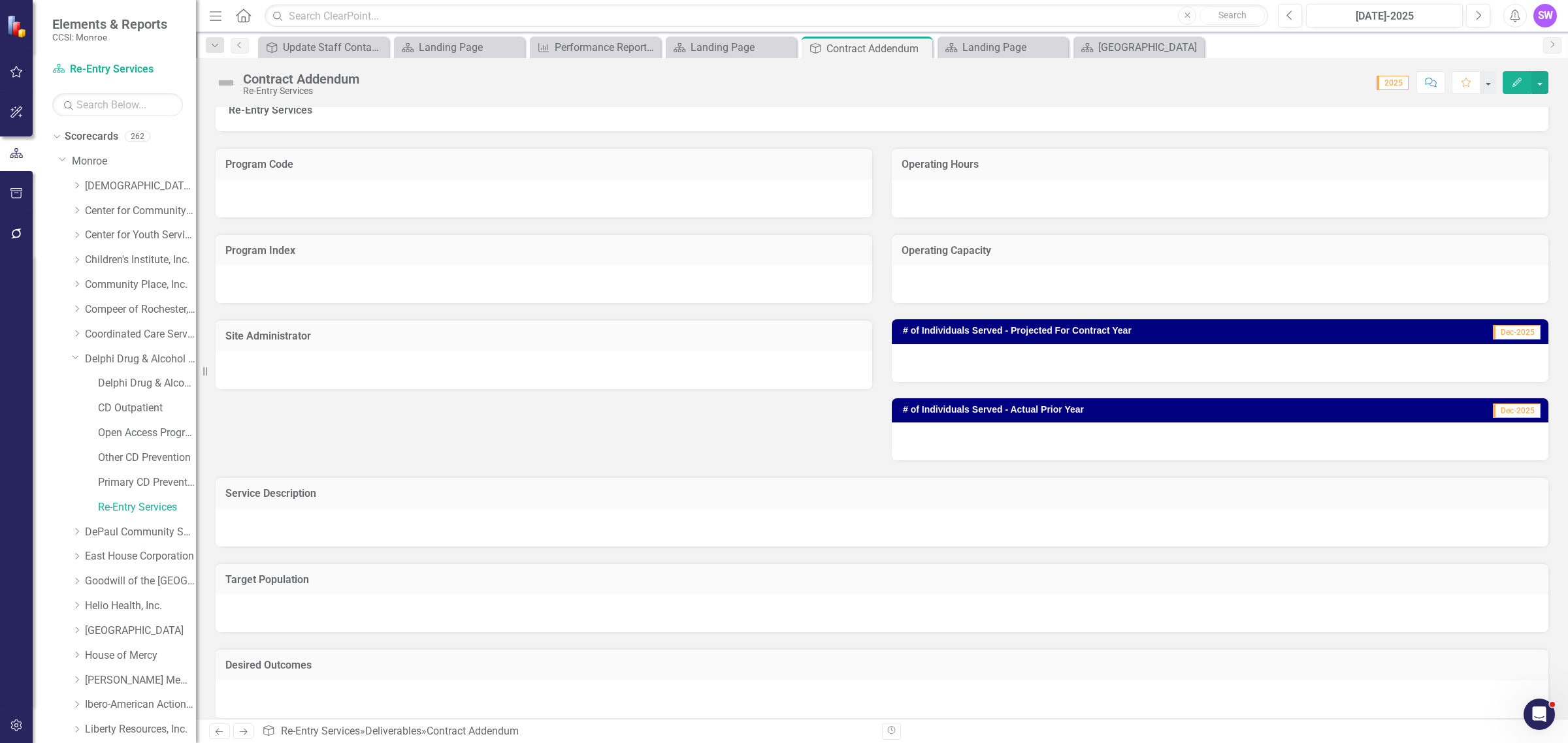 scroll, scrollTop: 0, scrollLeft: 0, axis: both 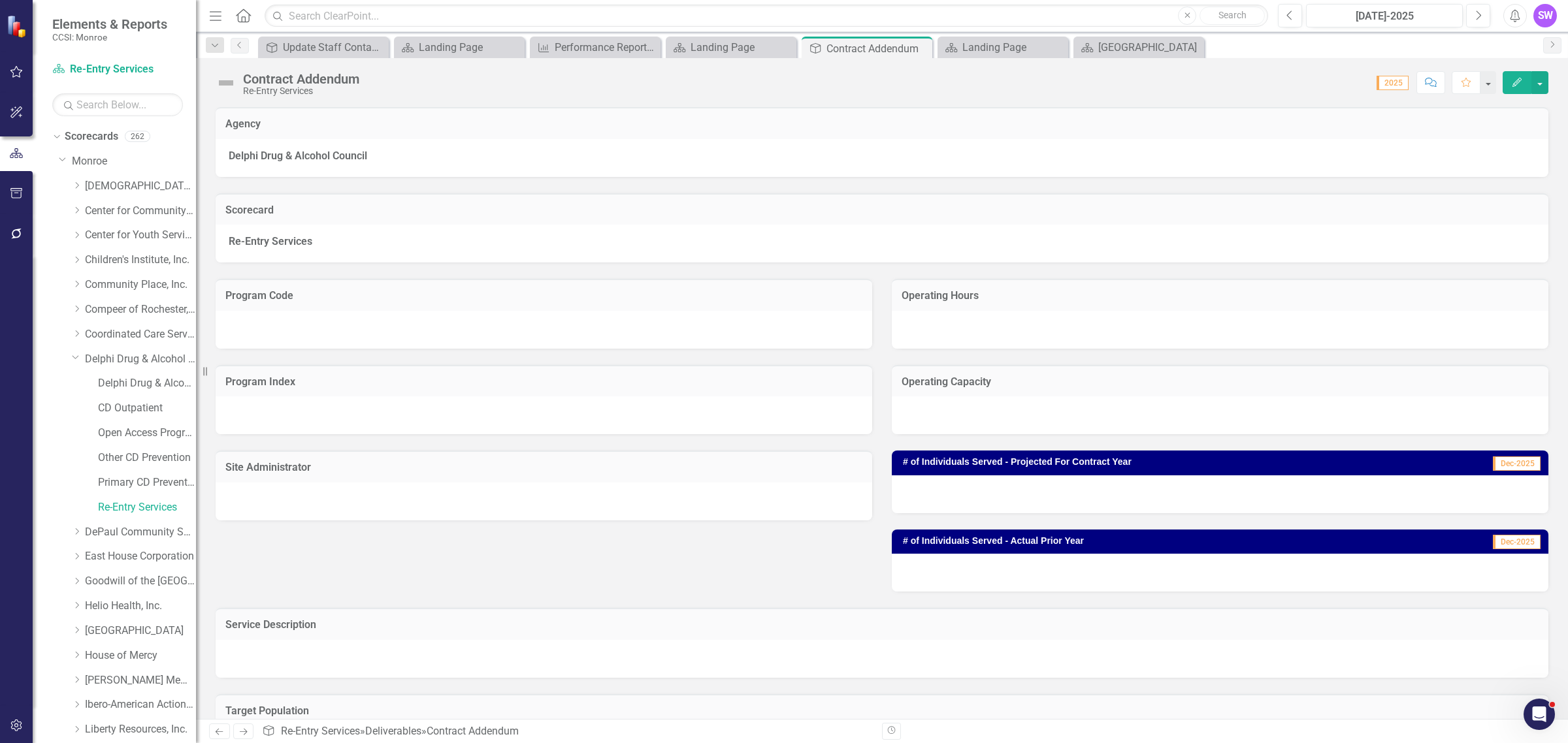 drag, startPoint x: 80, startPoint y: 2, endPoint x: 712, endPoint y: 210, distance: 665.348 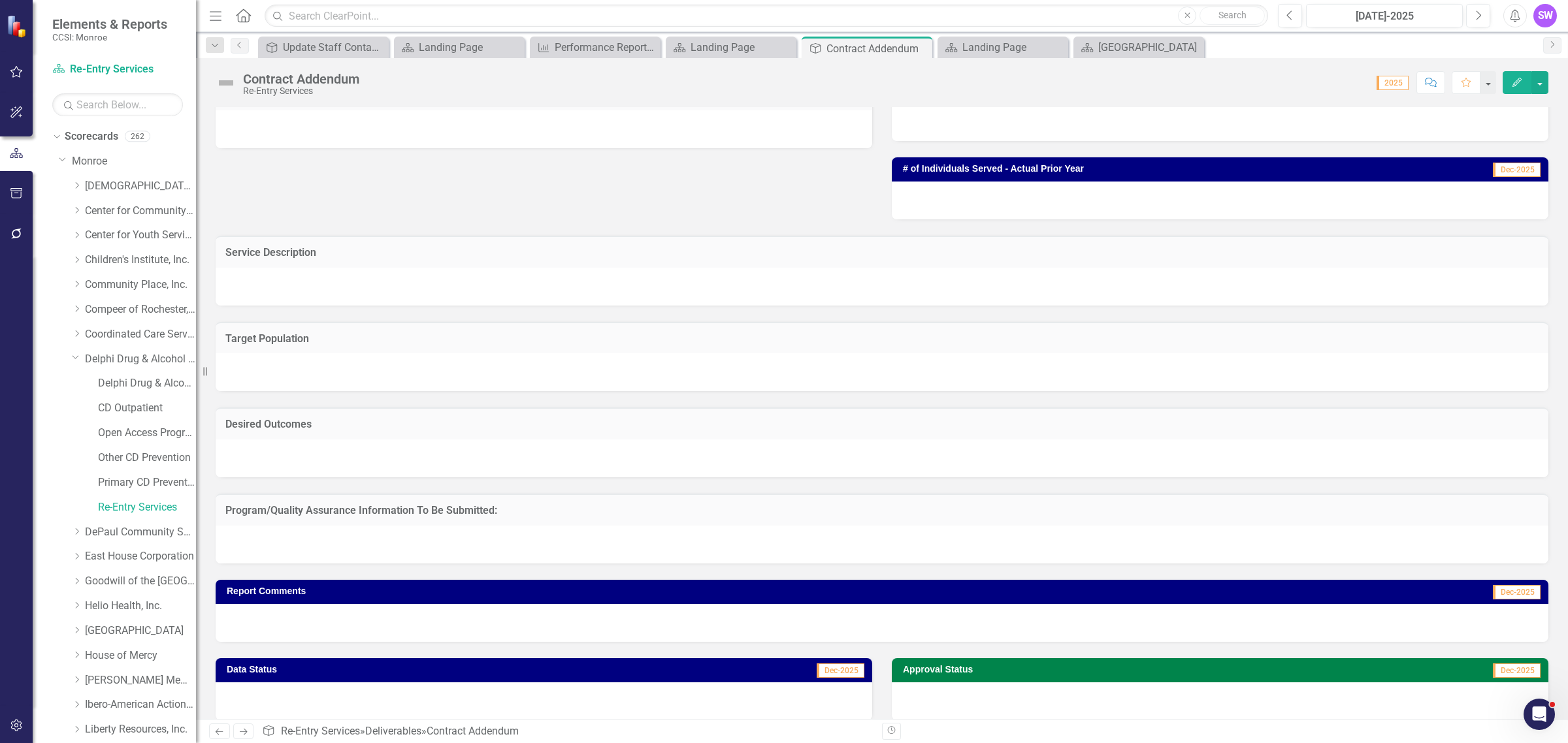 scroll, scrollTop: 383, scrollLeft: 0, axis: vertical 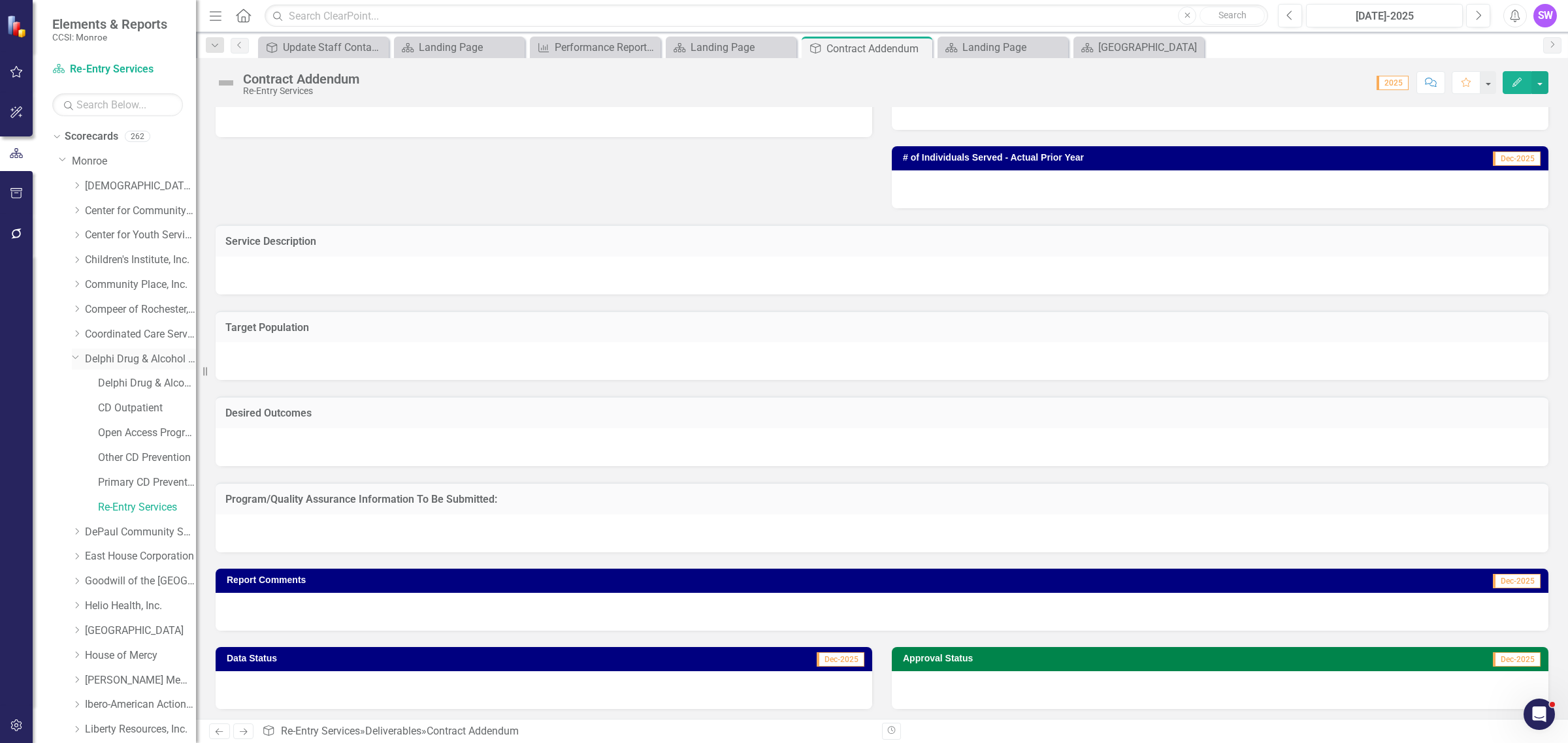 click on "Delphi Drug & Alcohol Council" at bounding box center (140, 359) 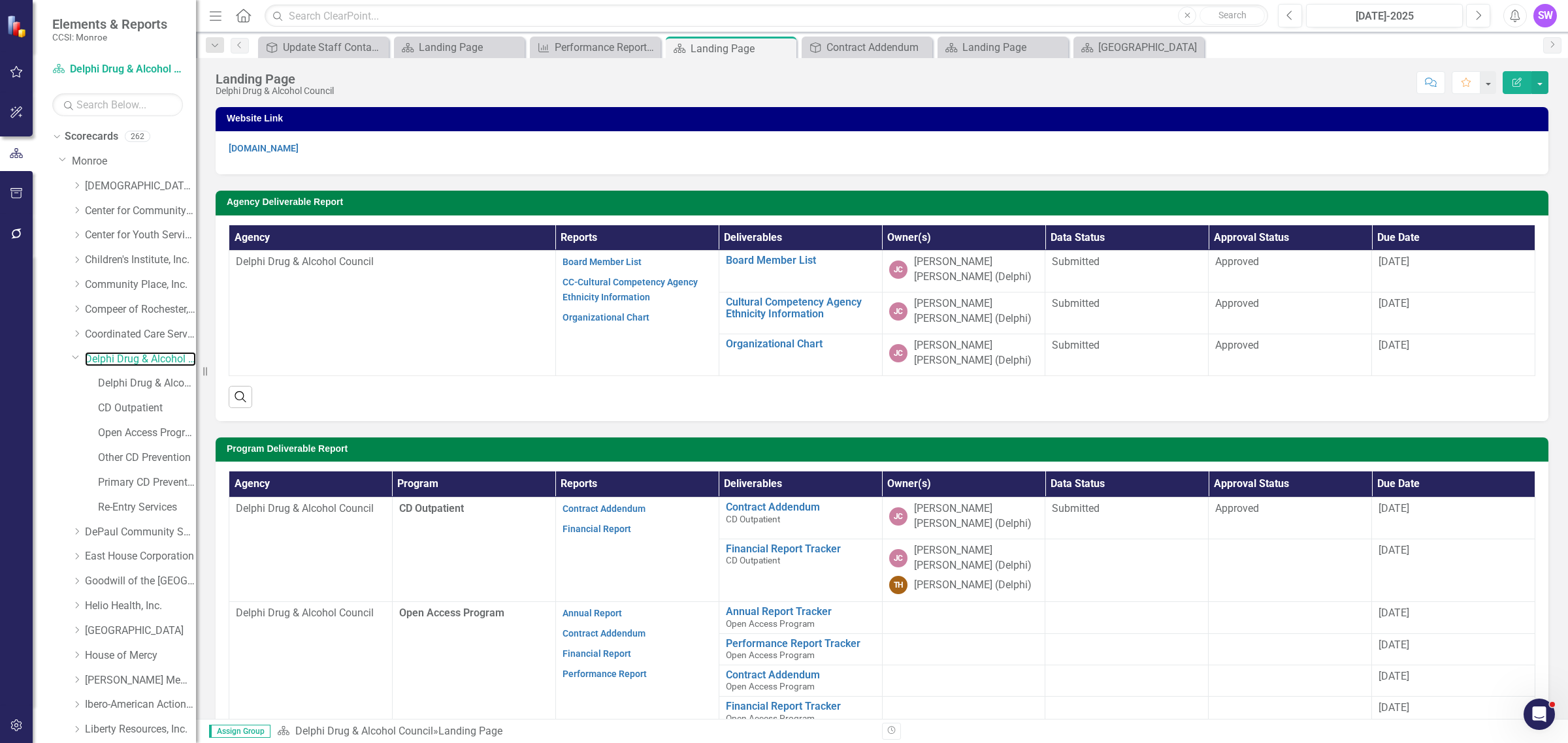 scroll, scrollTop: 565, scrollLeft: 0, axis: vertical 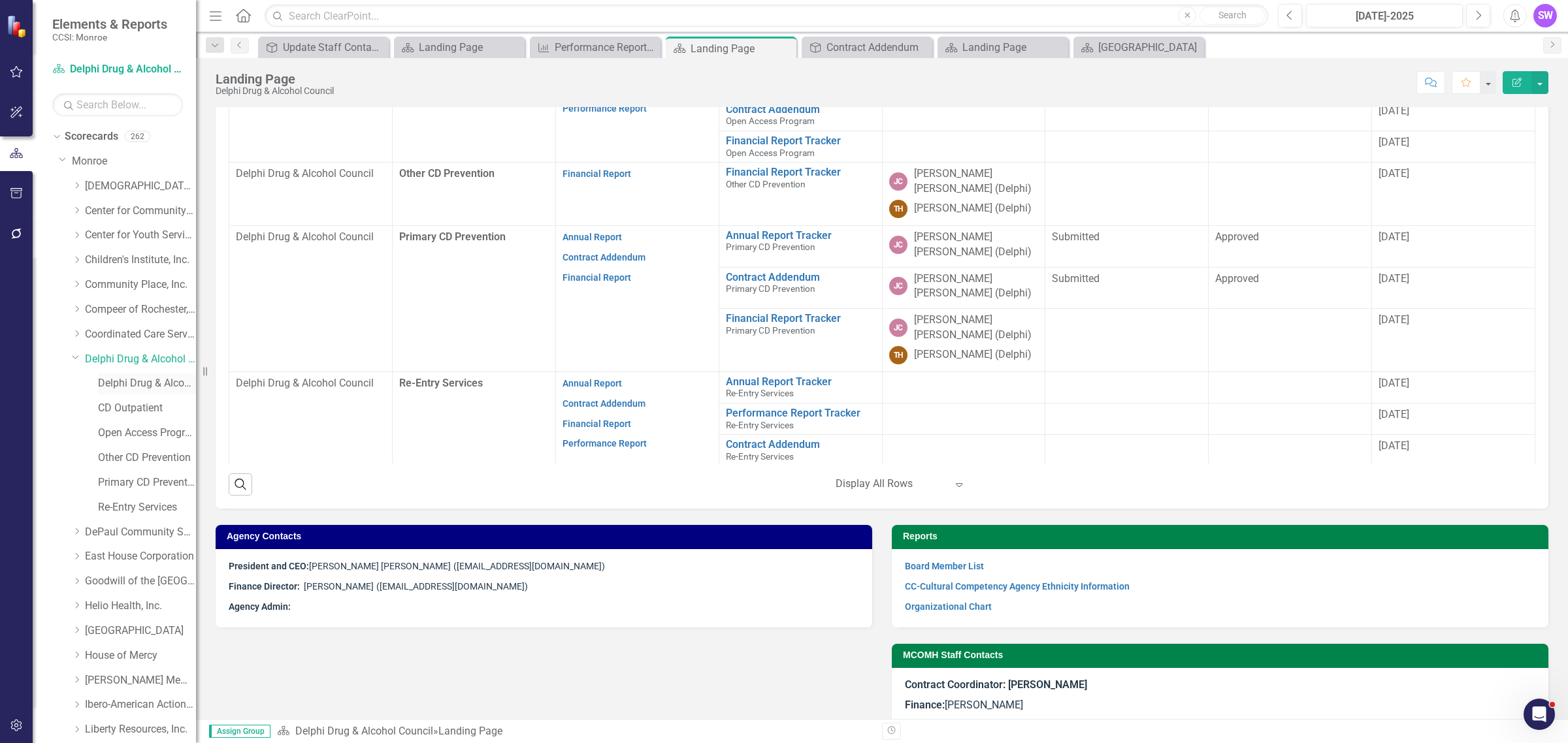 click on "Delphi Drug & Alcohol Council (MCOMH Internal)" at bounding box center (147, 383) 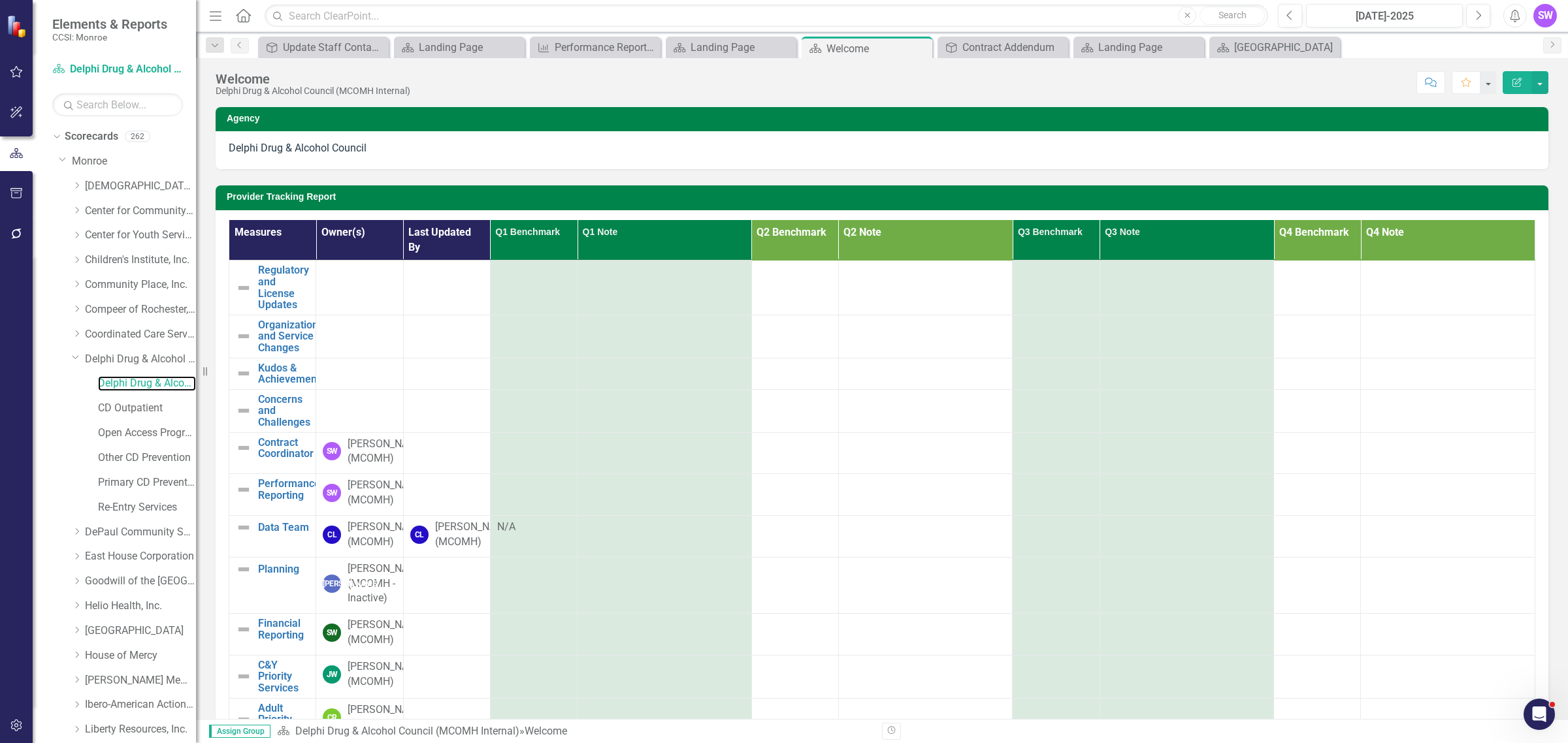 scroll, scrollTop: 196, scrollLeft: 0, axis: vertical 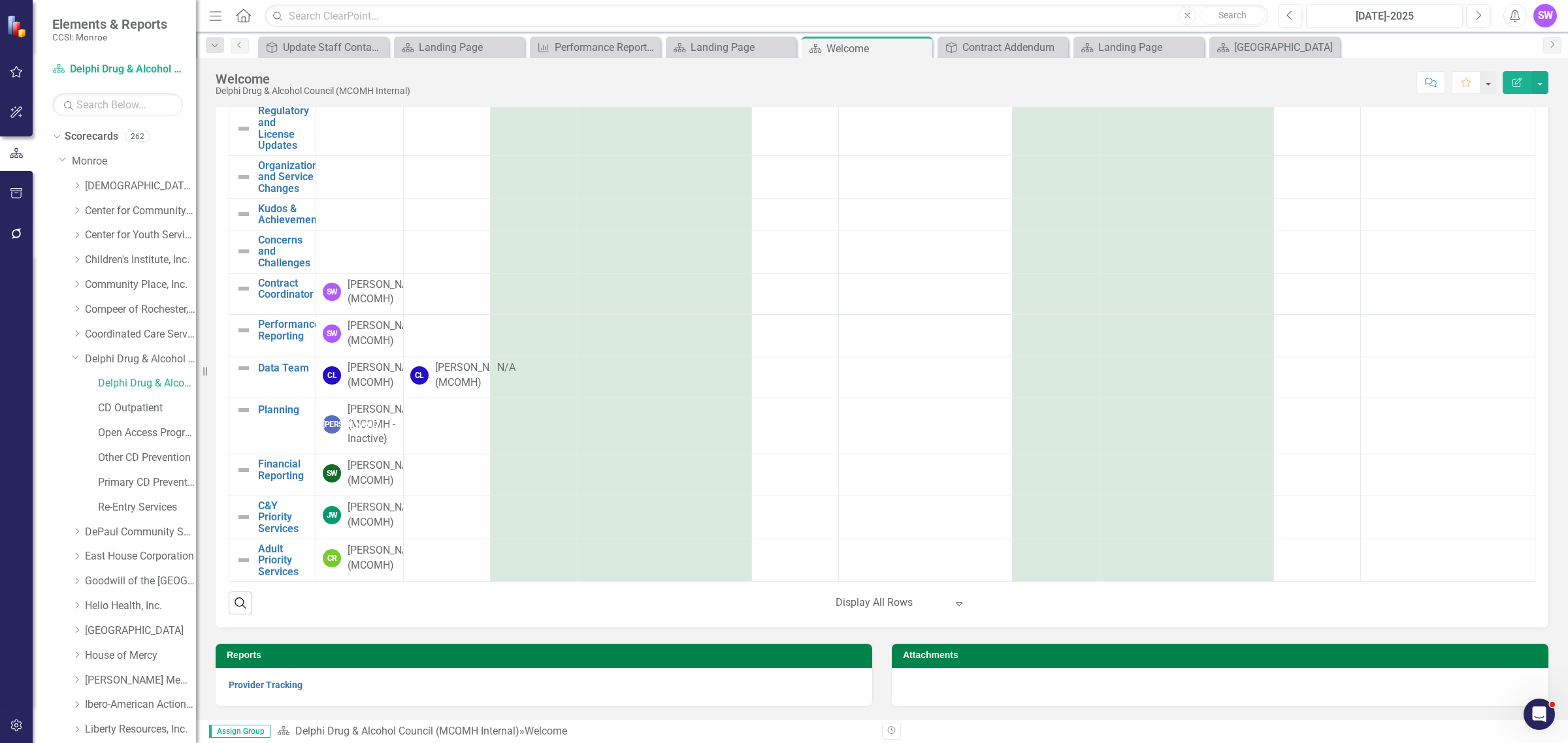 click at bounding box center (1220, 687) 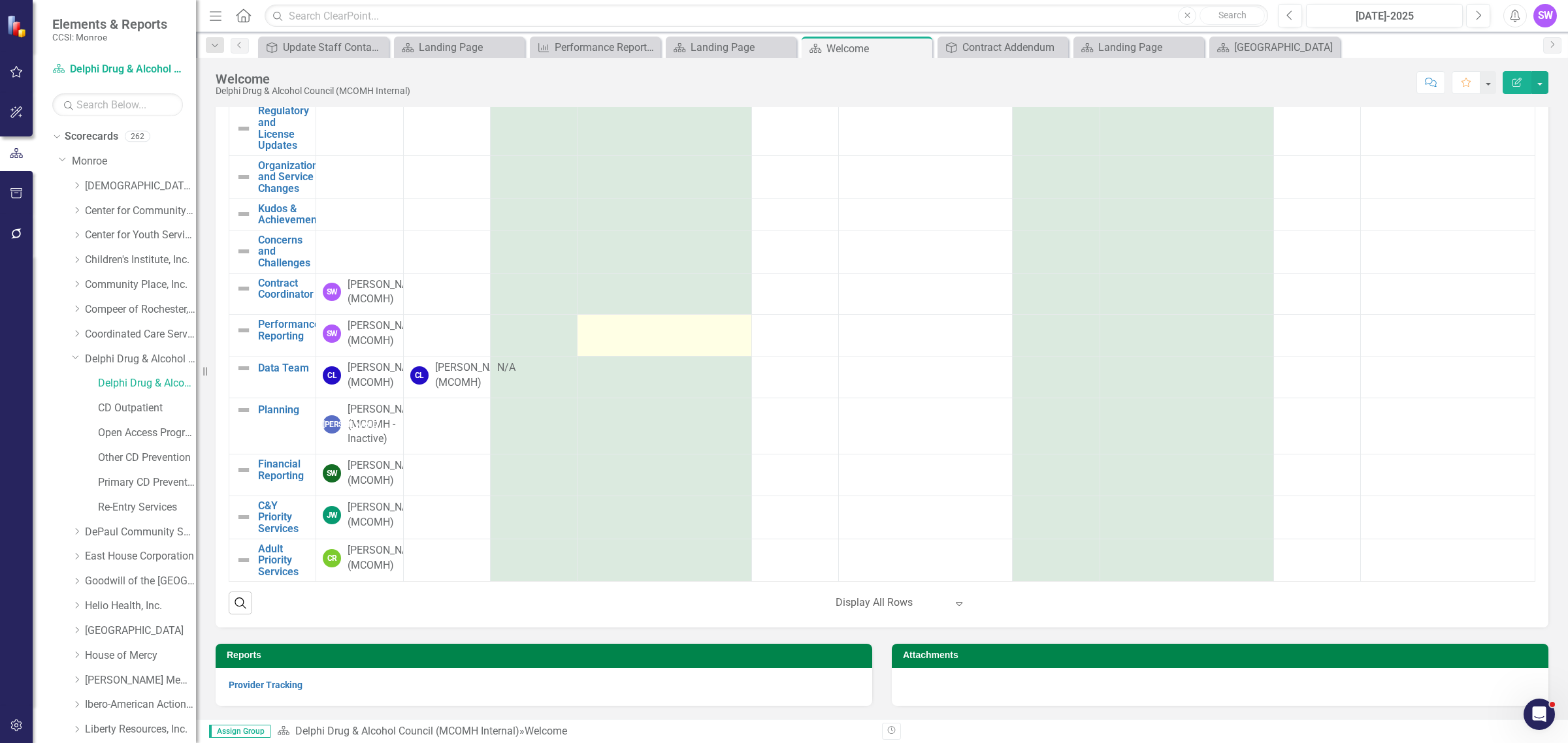 scroll, scrollTop: 0, scrollLeft: 0, axis: both 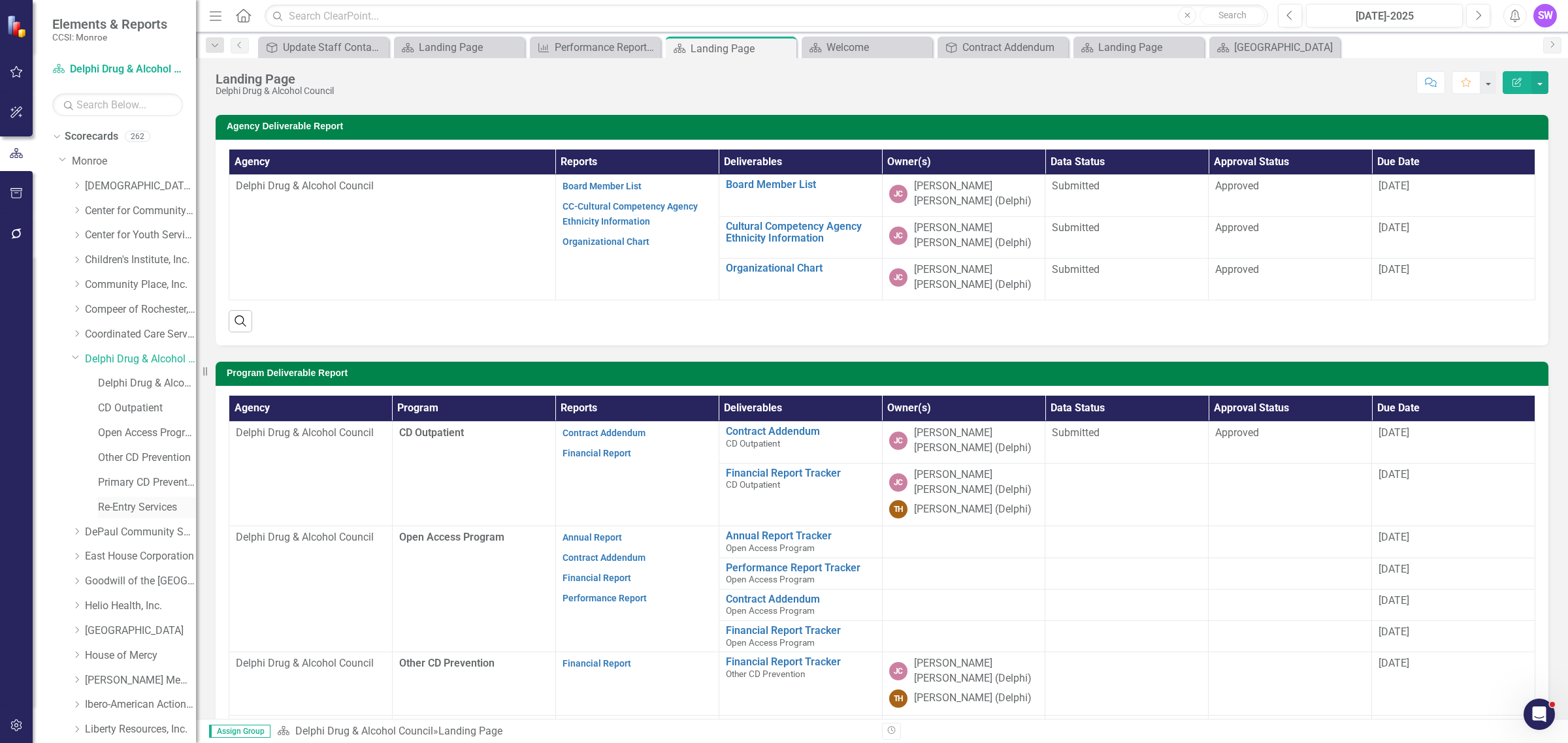 click on "Re-Entry Services" at bounding box center [147, 507] 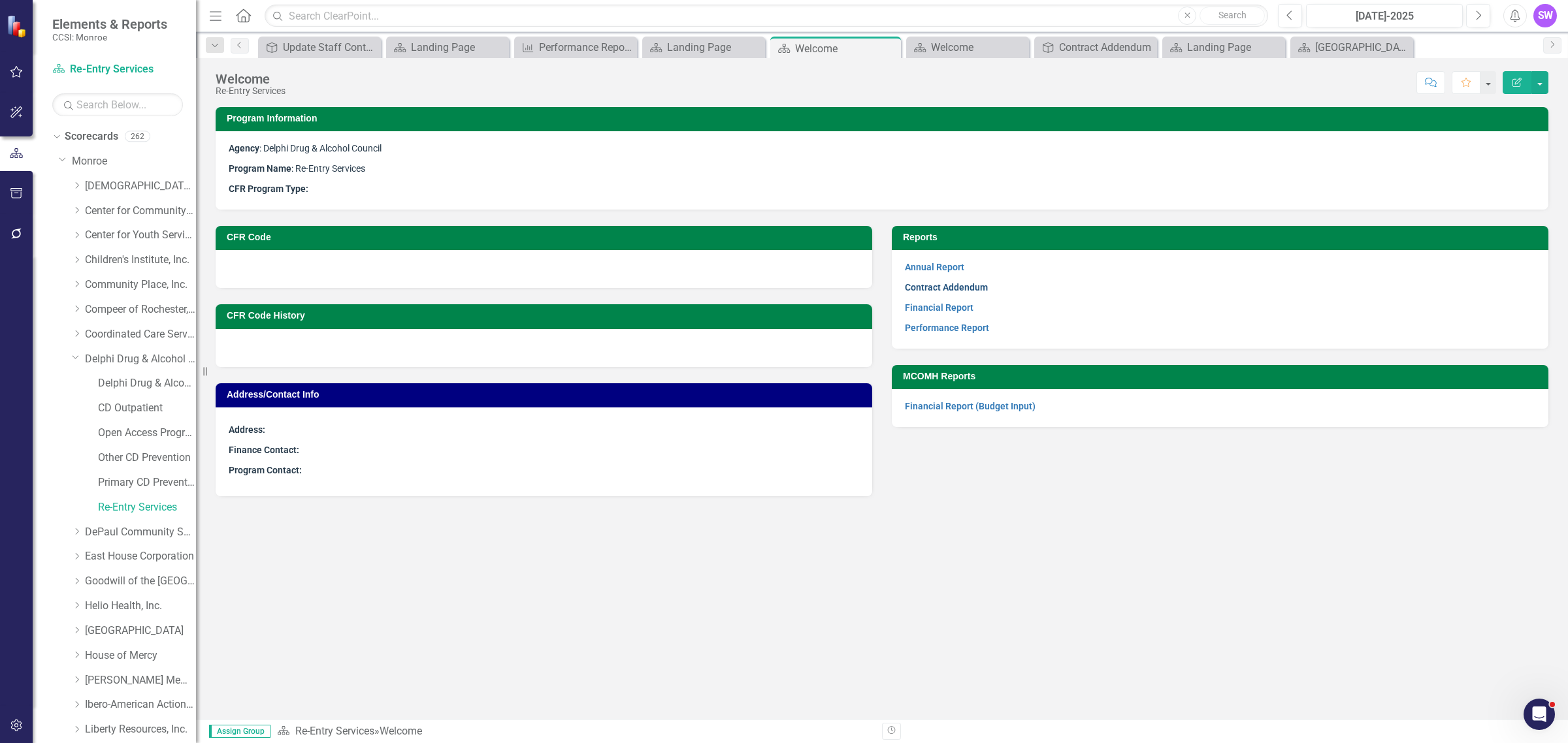 click on "Contract Addendum" at bounding box center (946, 287) 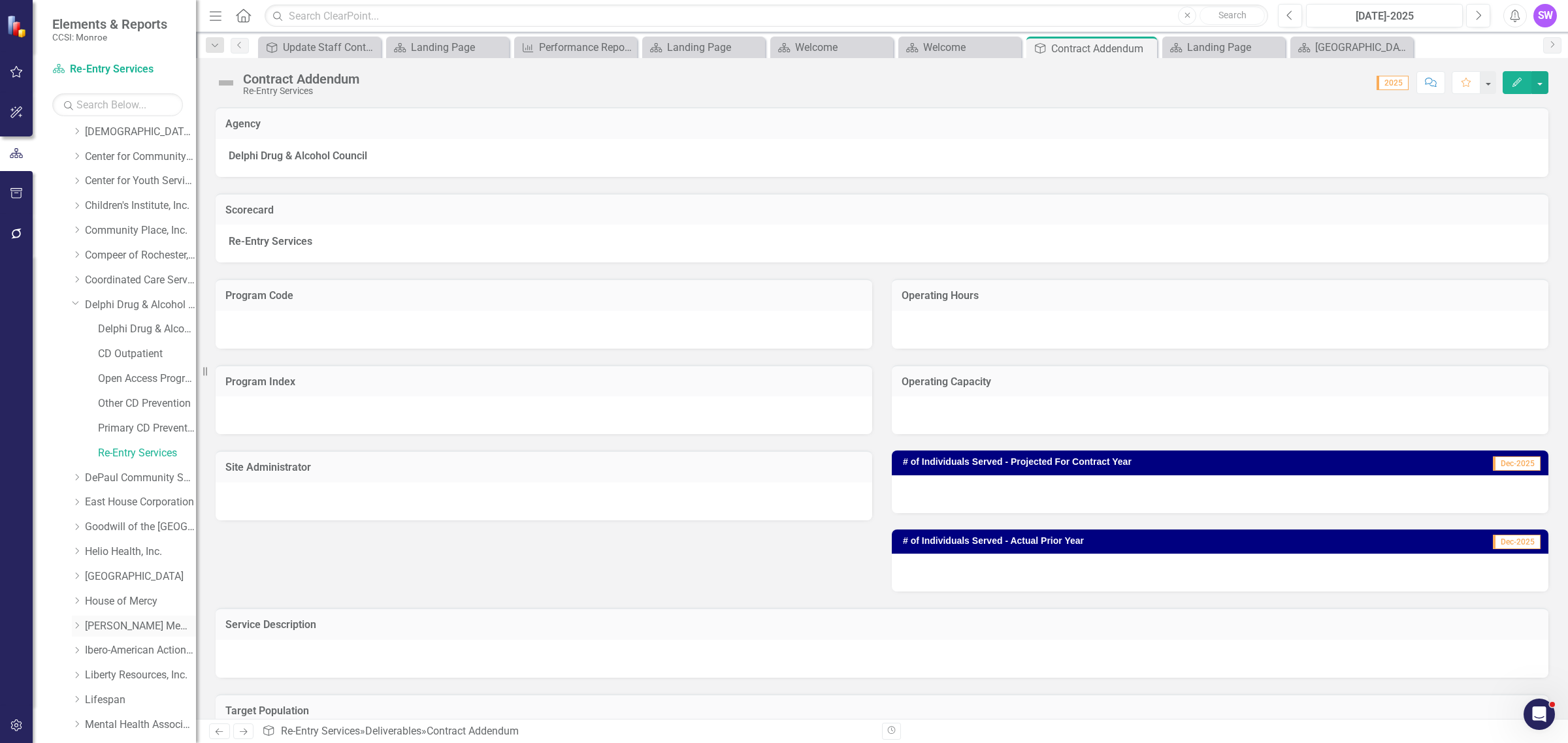 scroll, scrollTop: 163, scrollLeft: 0, axis: vertical 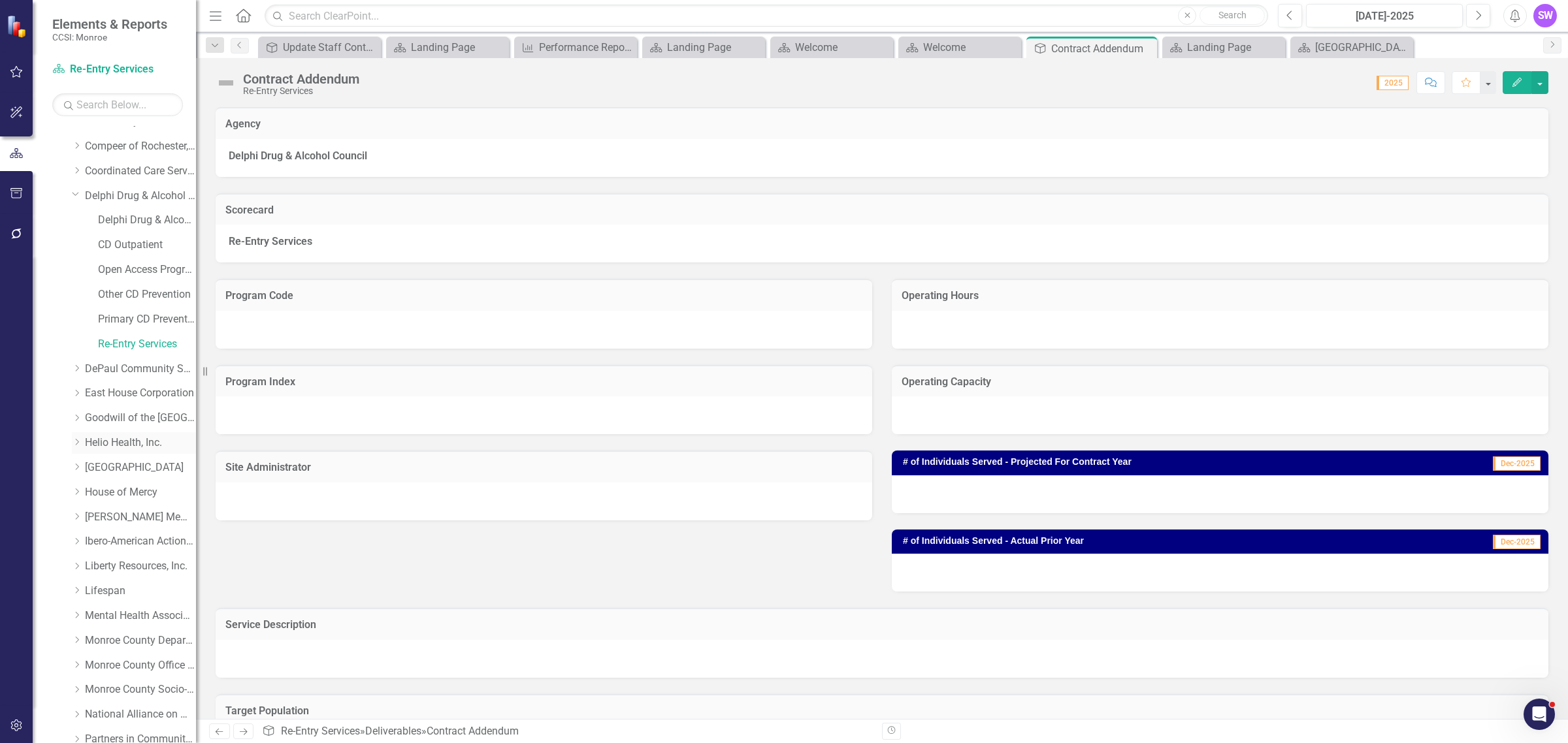 click on "Dropdown" at bounding box center [76, 443] 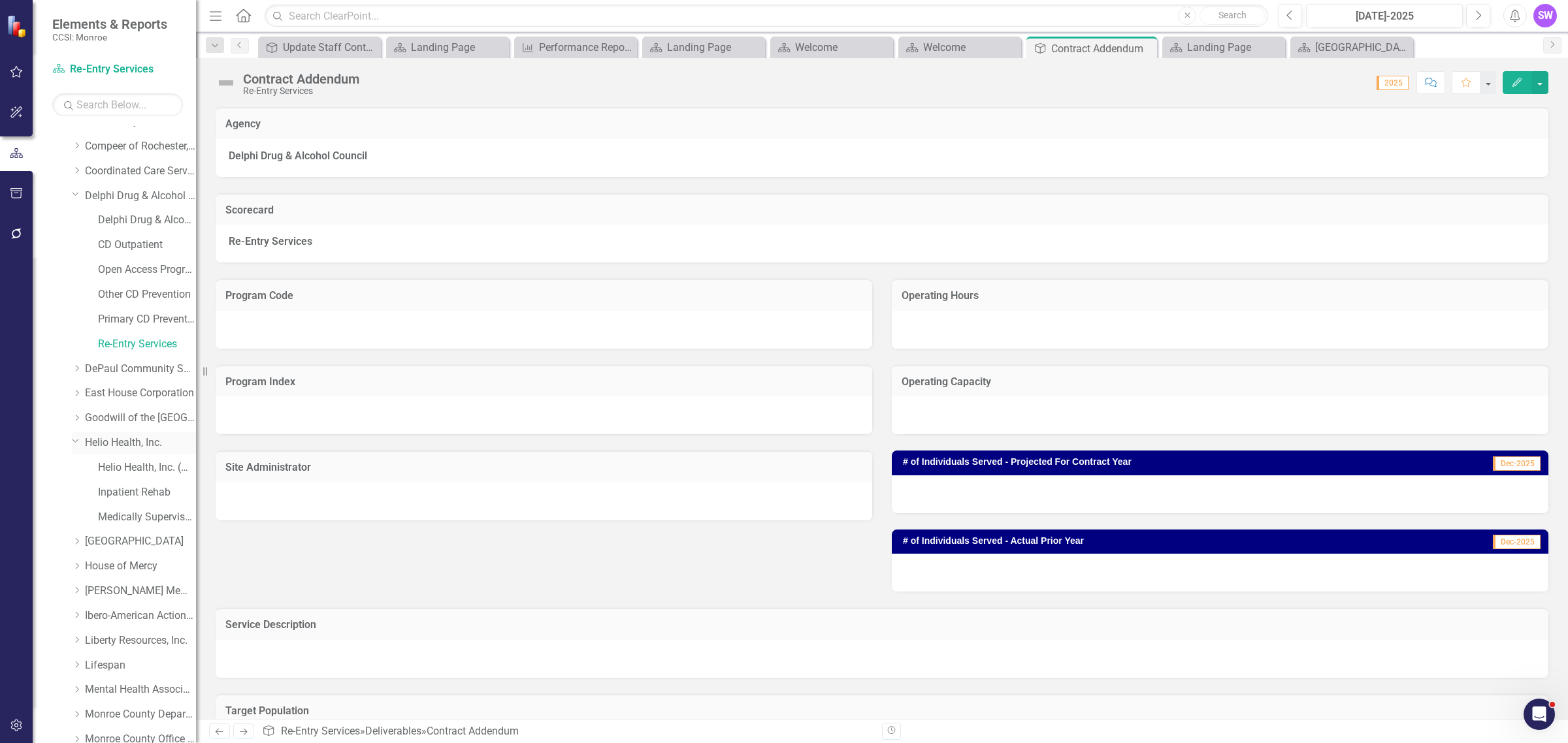 click on "Dropdown" 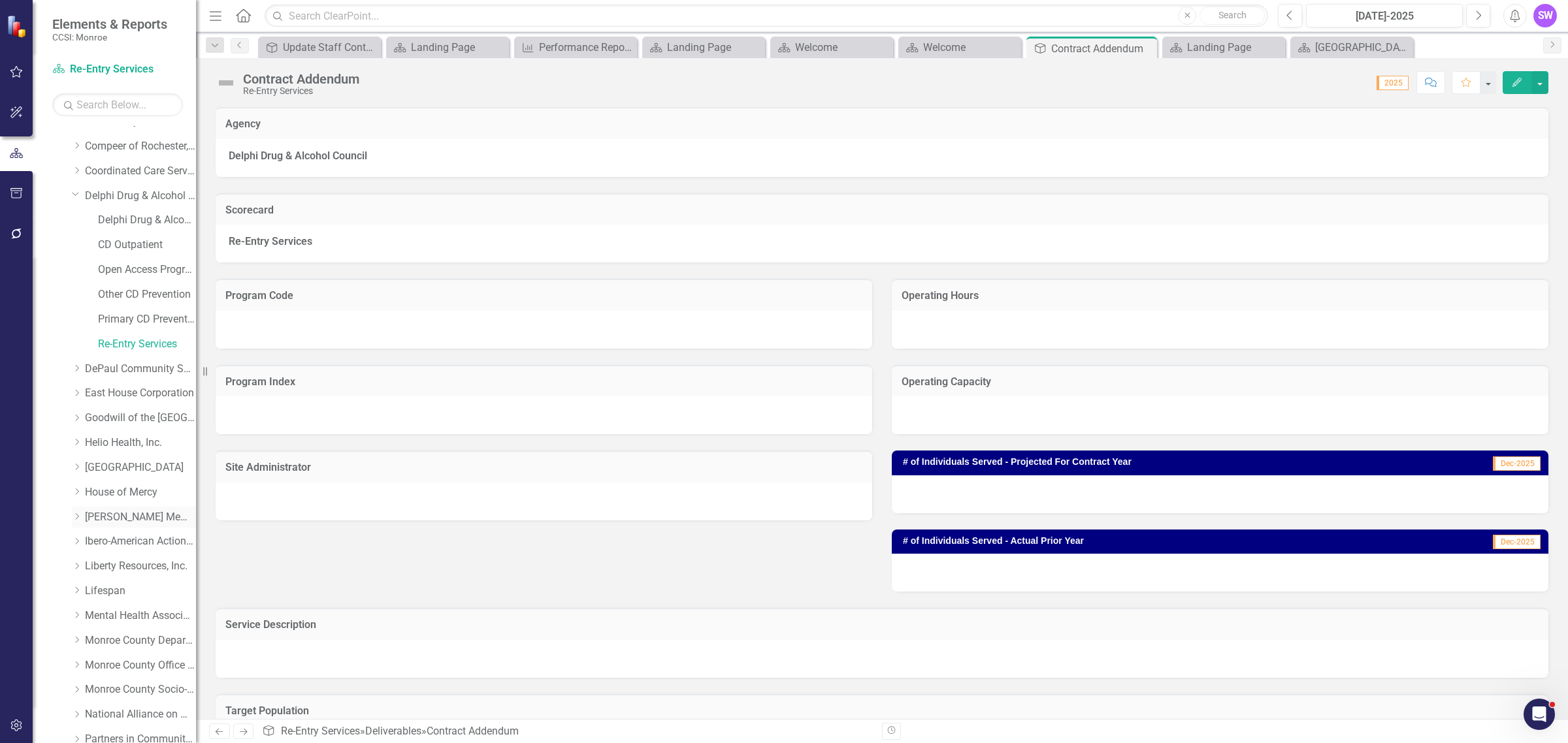drag, startPoint x: 119, startPoint y: 513, endPoint x: 133, endPoint y: 517, distance: 14.56022 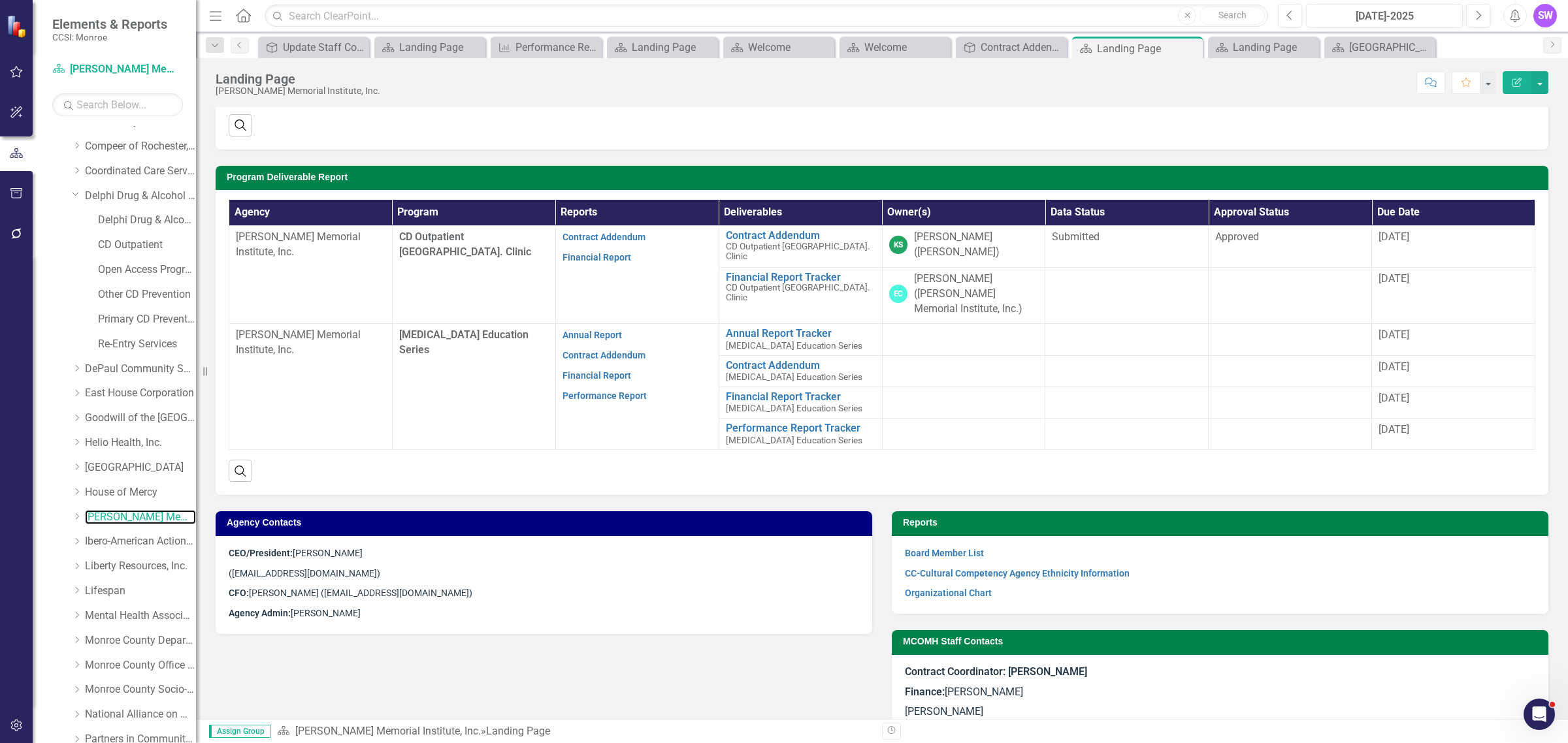 scroll, scrollTop: 272, scrollLeft: 0, axis: vertical 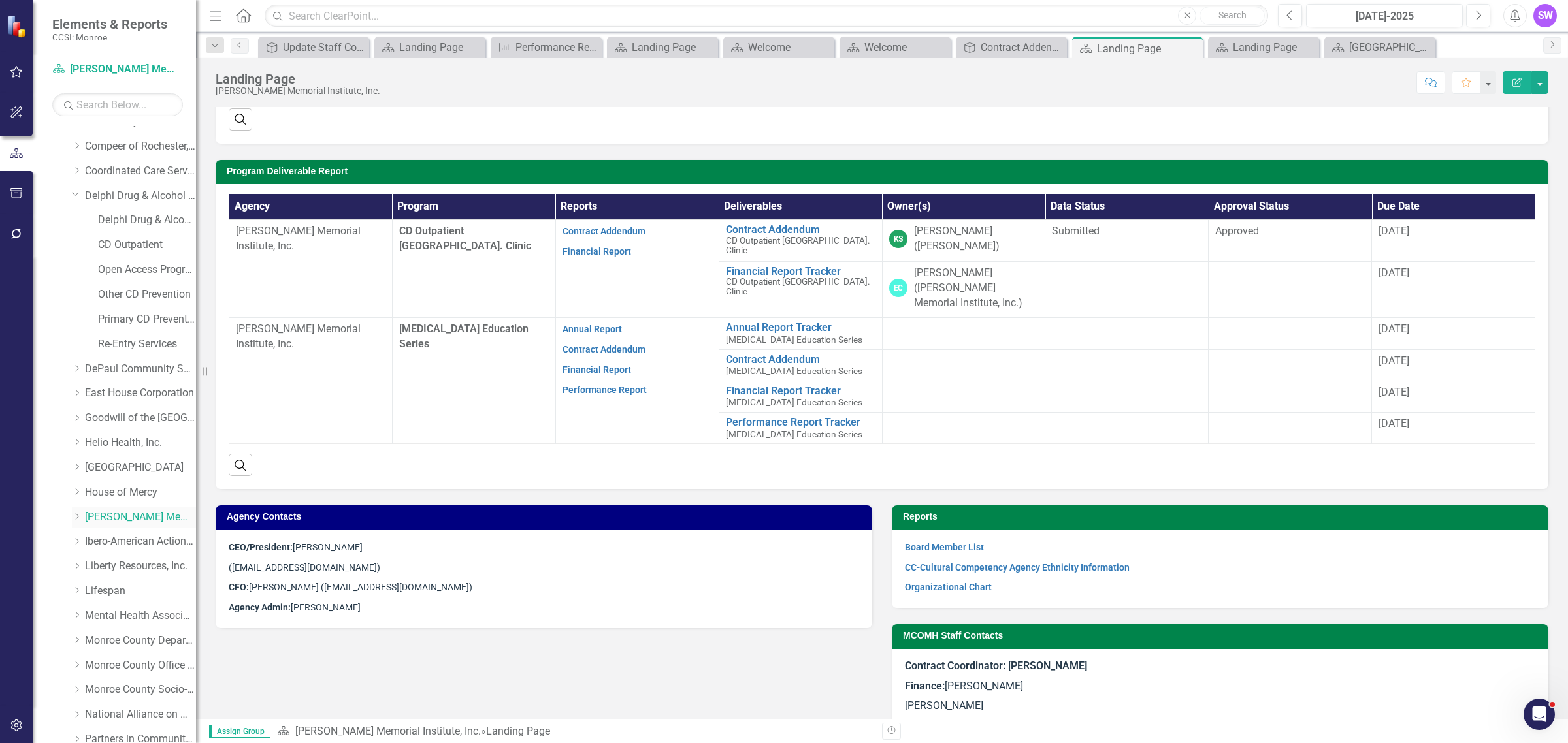 click on "Dropdown" 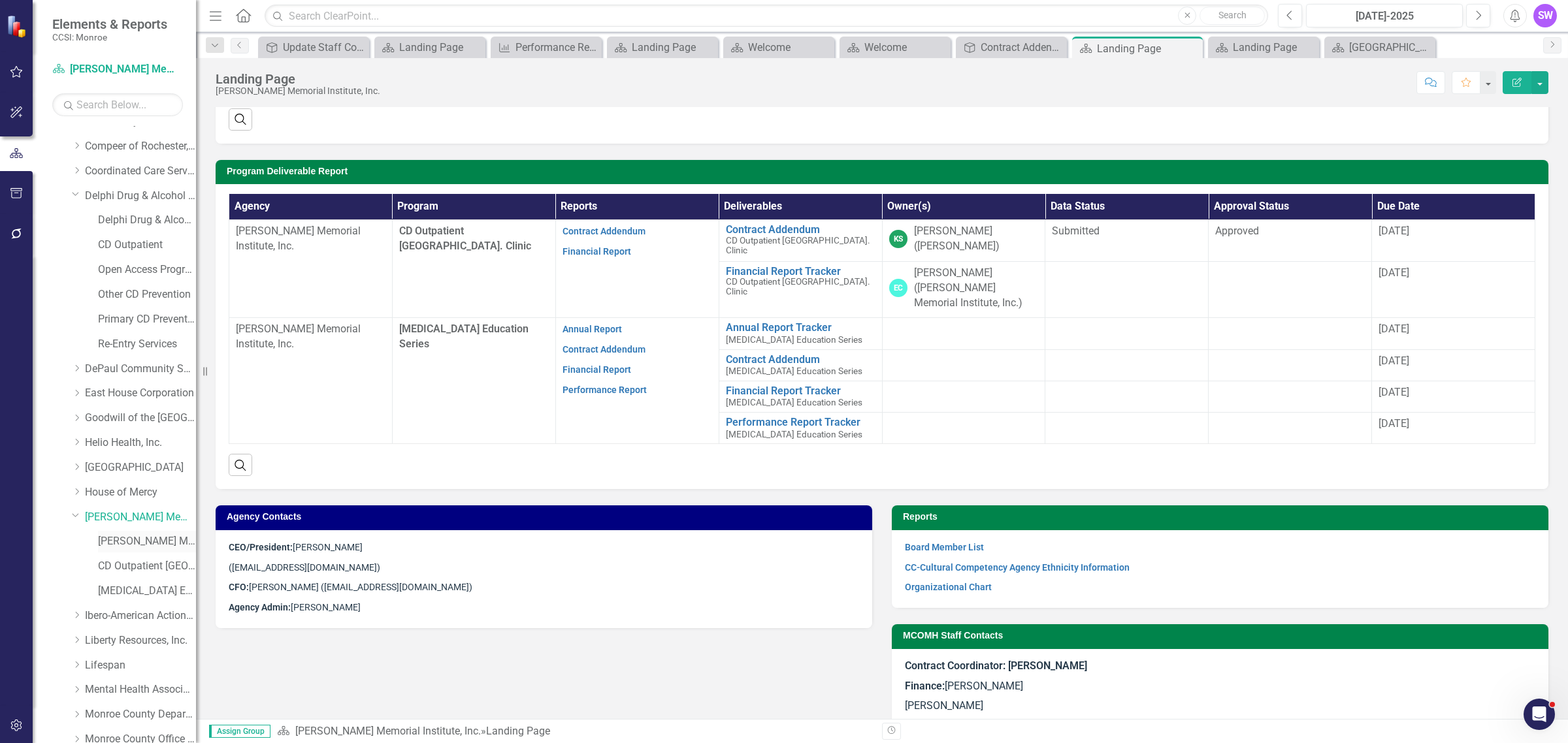 drag, startPoint x: 132, startPoint y: 545, endPoint x: 140, endPoint y: 543, distance: 8.246211 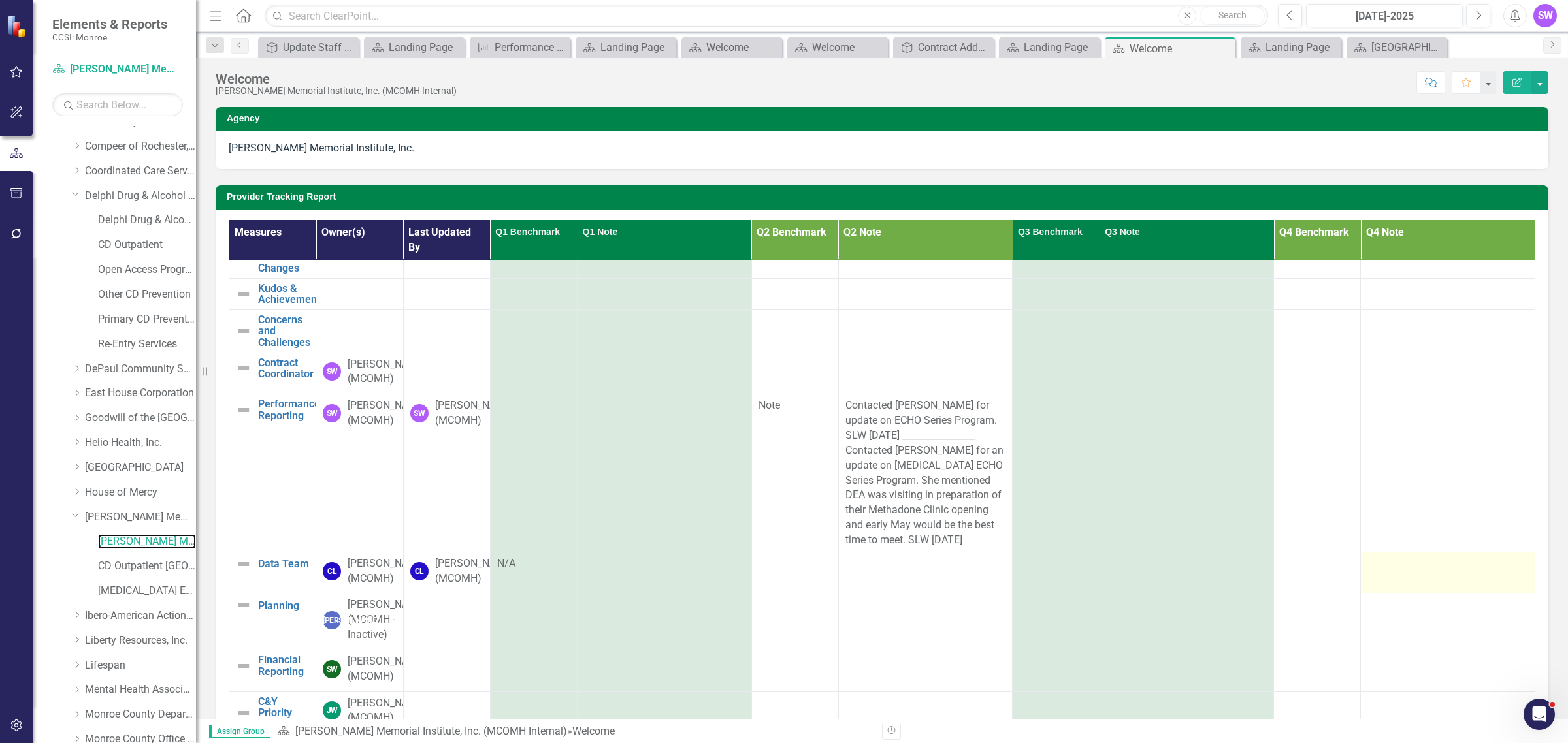 scroll, scrollTop: 183, scrollLeft: 0, axis: vertical 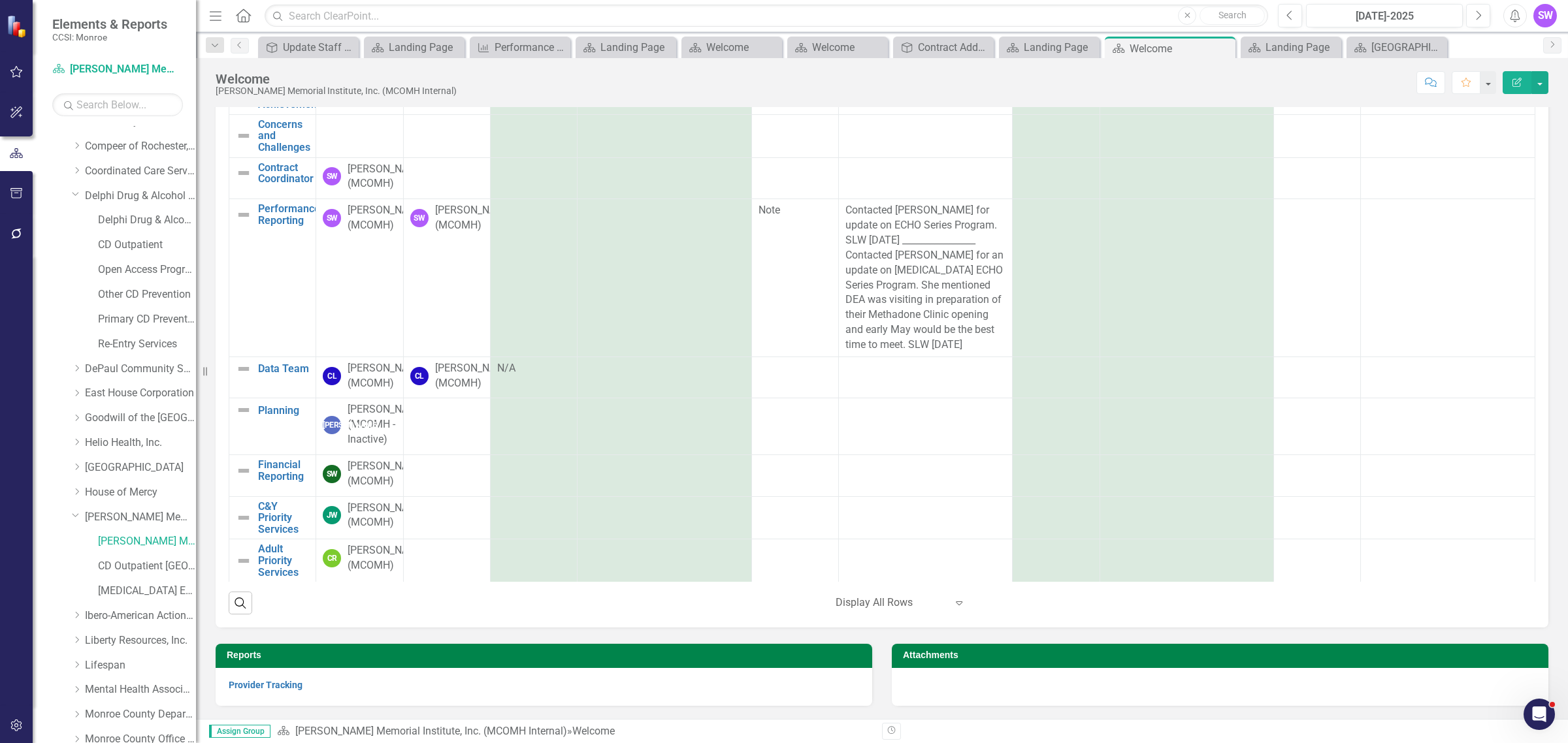 click at bounding box center [1220, 687] 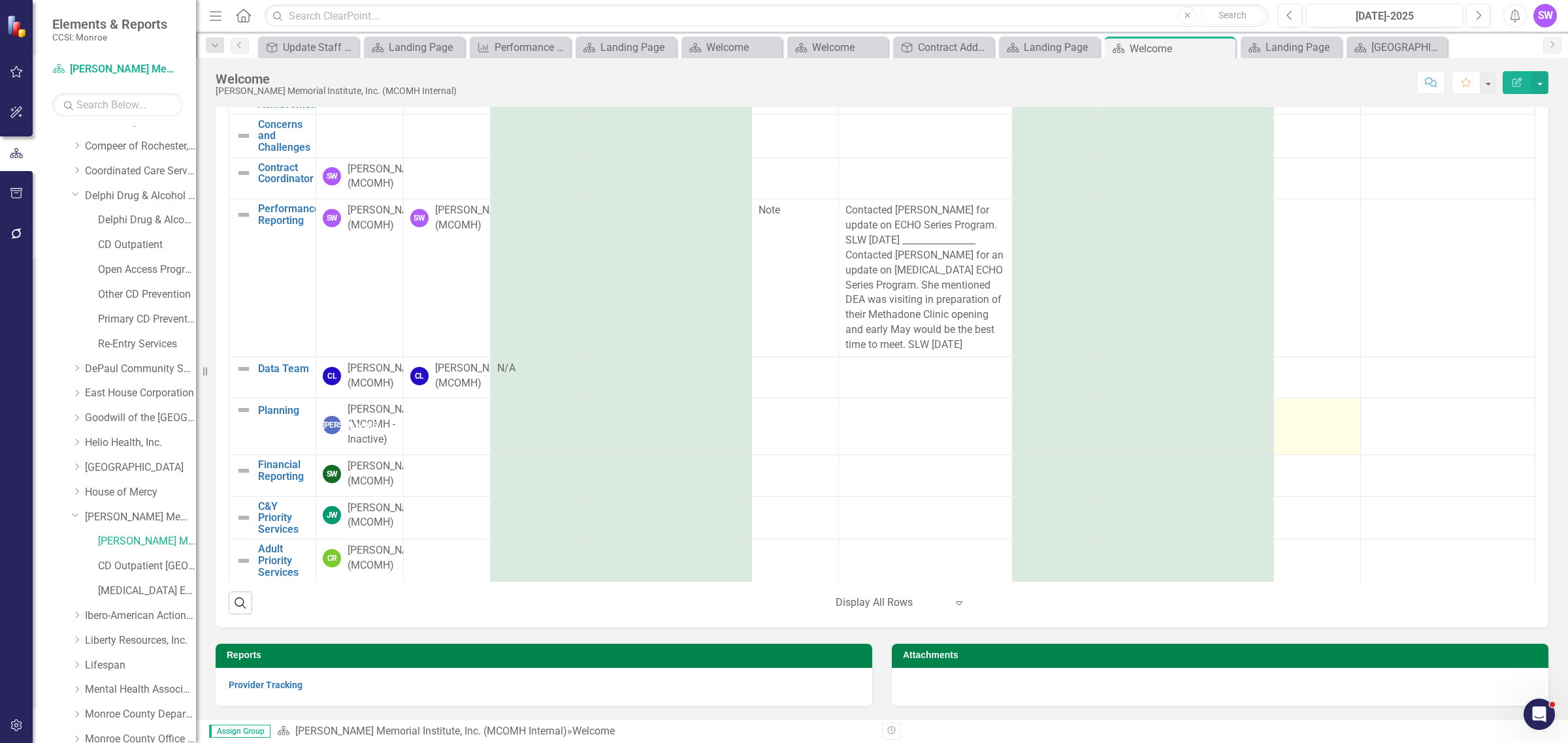 scroll, scrollTop: 0, scrollLeft: 0, axis: both 